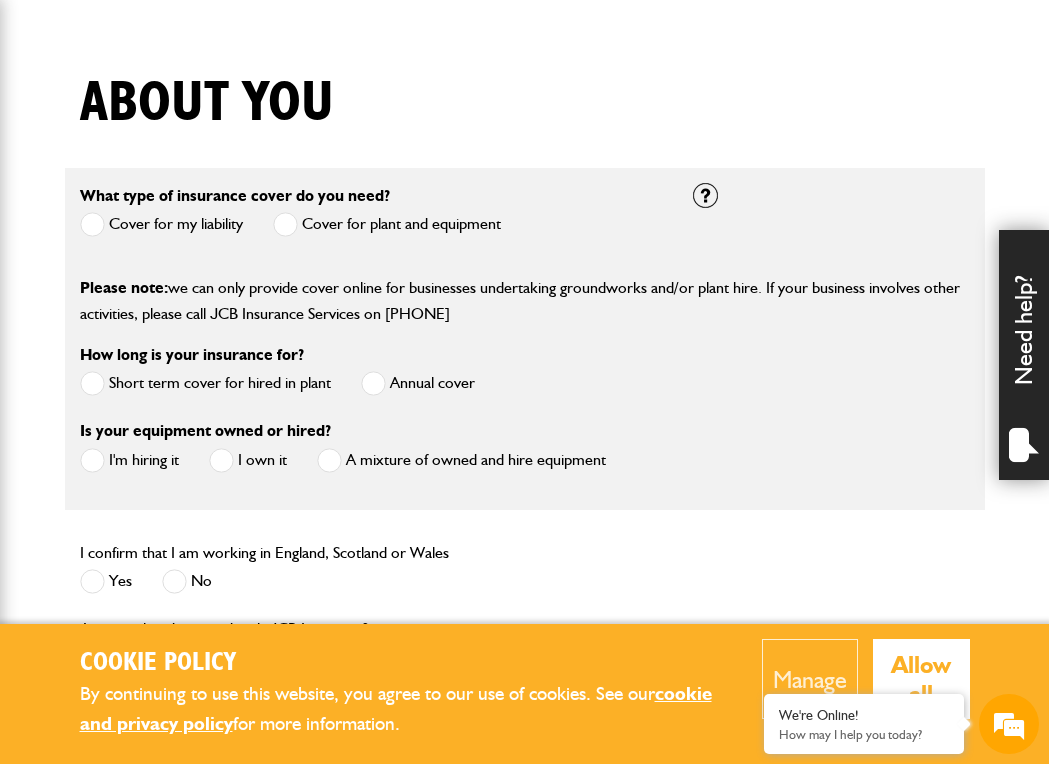 scroll, scrollTop: 452, scrollLeft: 0, axis: vertical 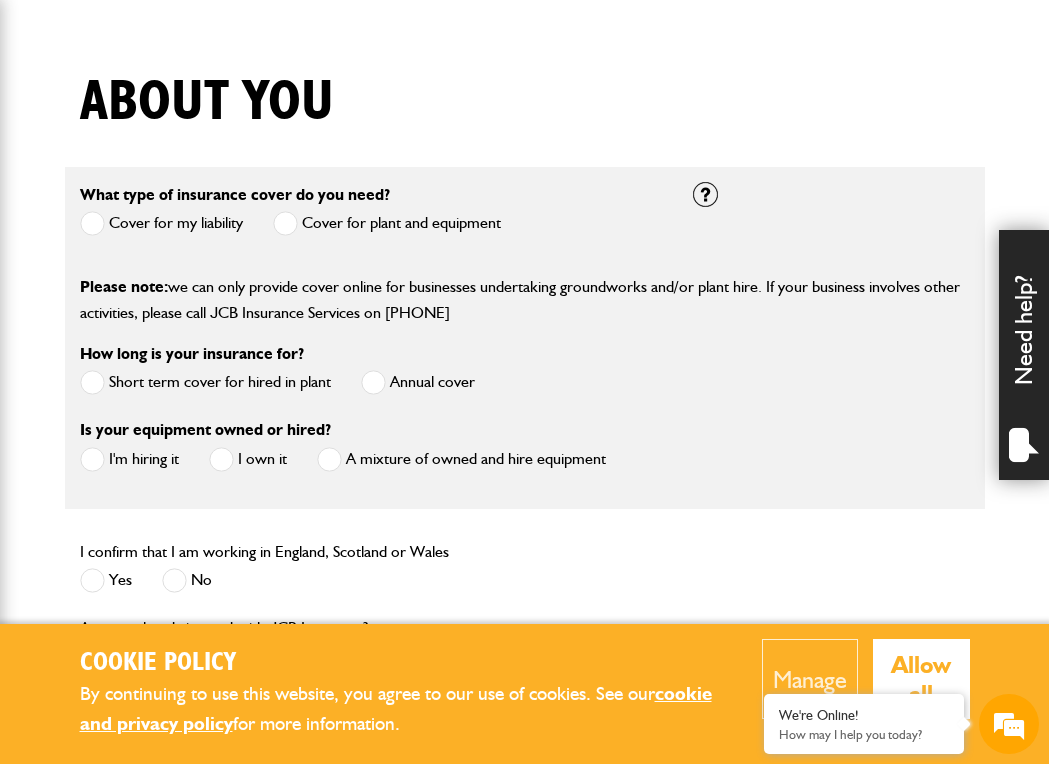 click at bounding box center (285, 223) 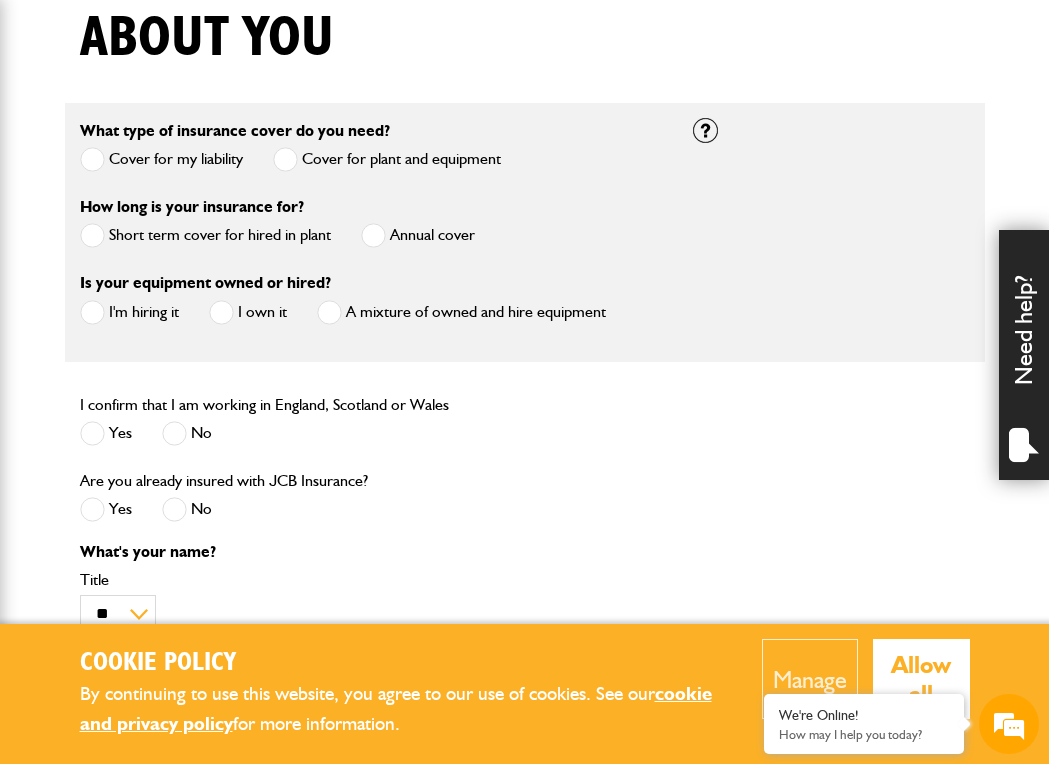 scroll, scrollTop: 519, scrollLeft: 0, axis: vertical 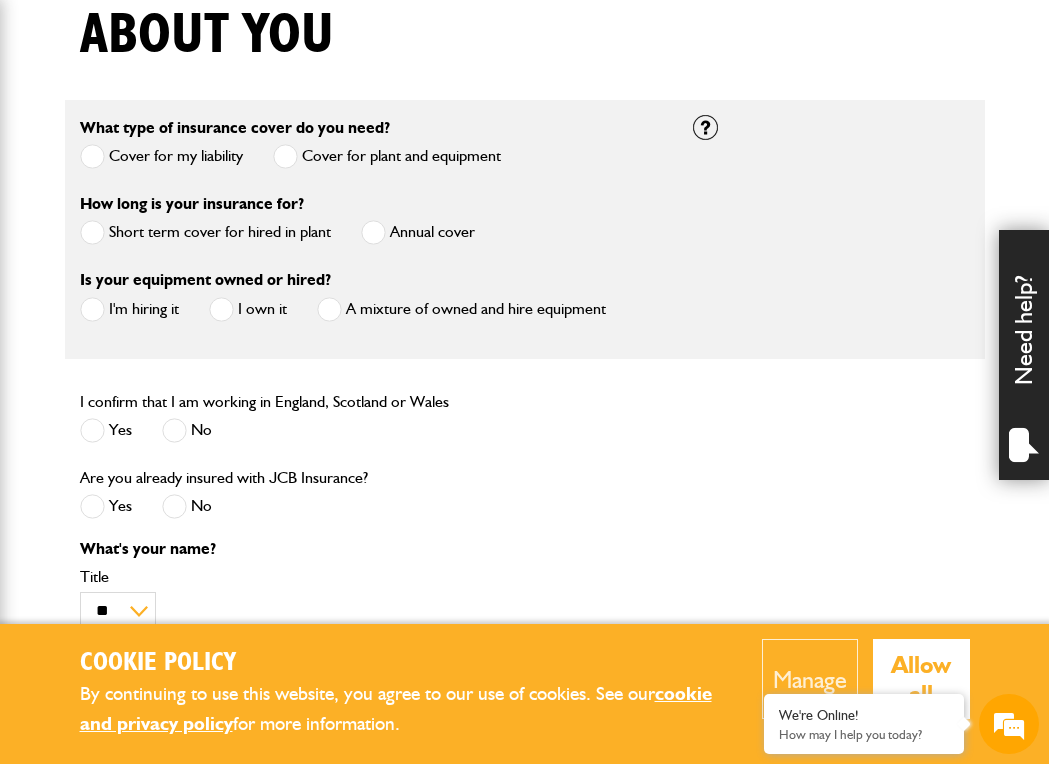 click on "Short term cover for hired in plant" at bounding box center (205, 232) 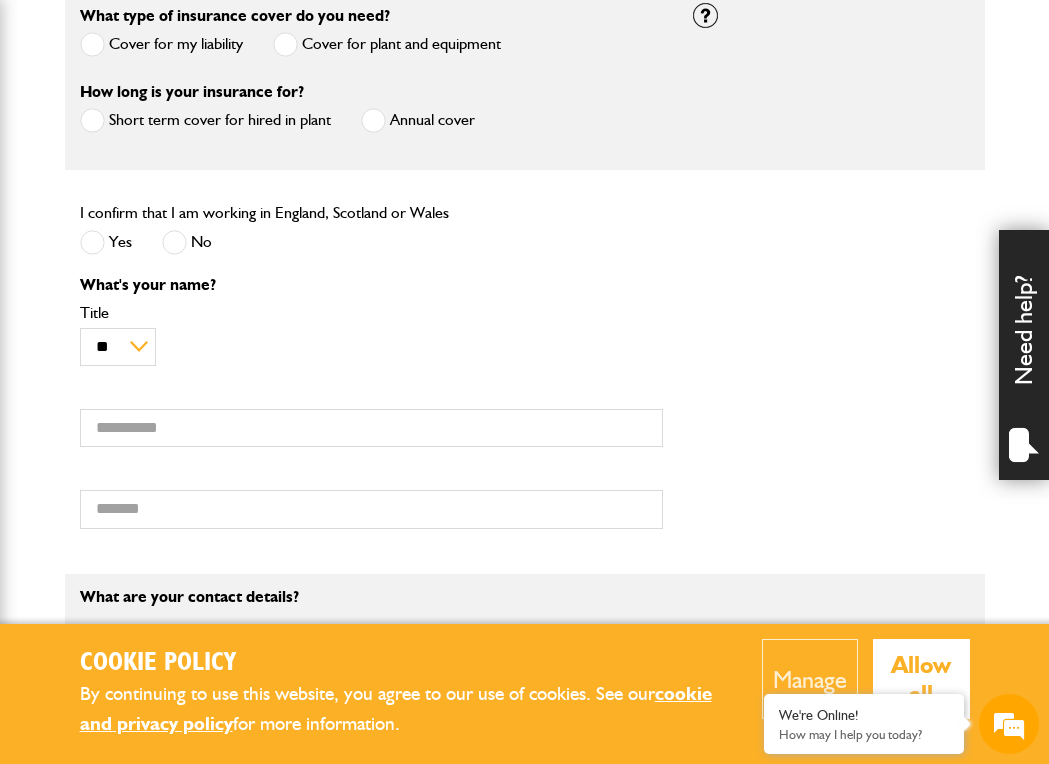 scroll, scrollTop: 630, scrollLeft: 0, axis: vertical 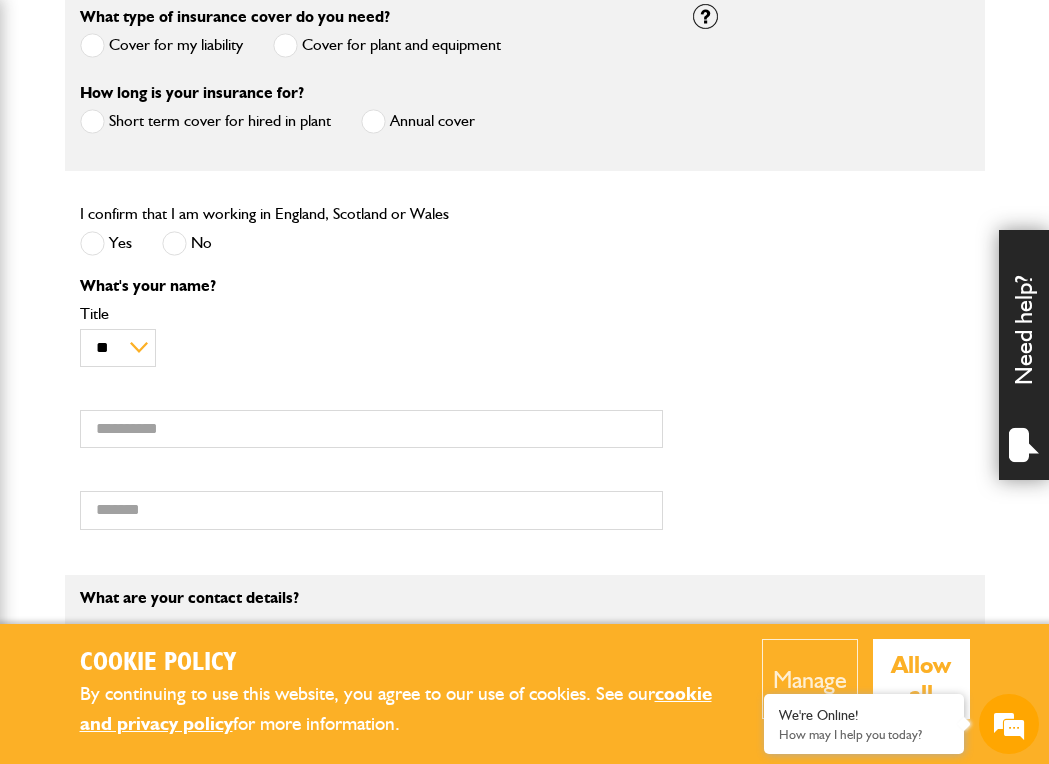 click on "Yes" at bounding box center [106, 243] 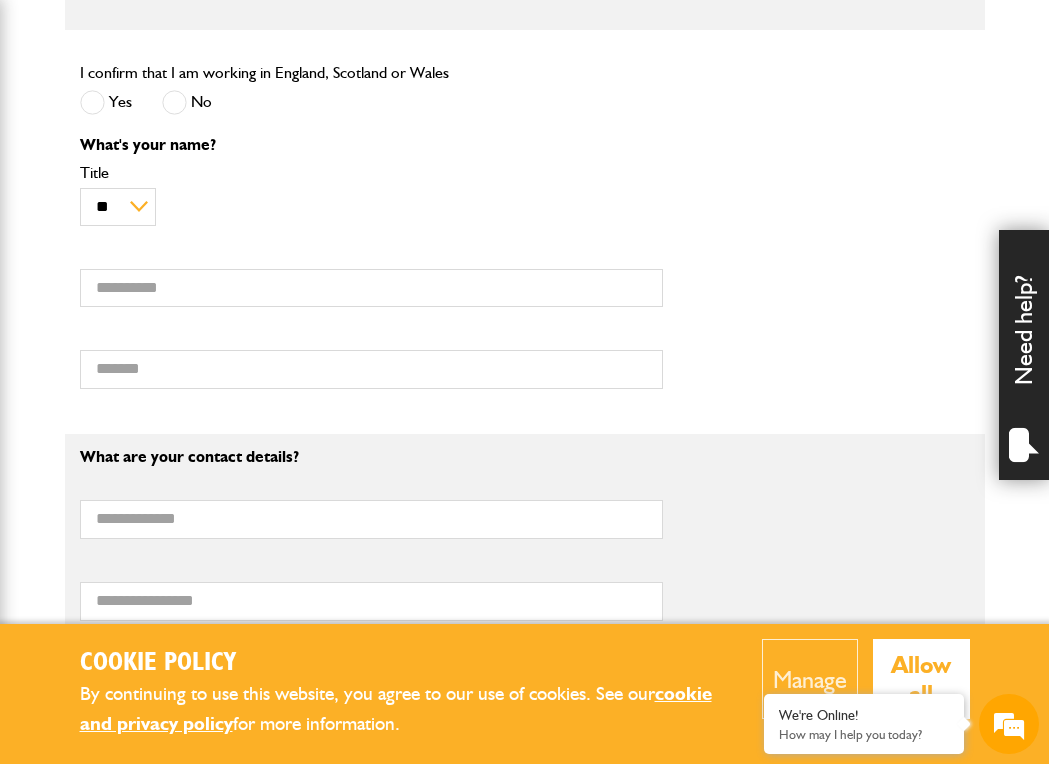 scroll, scrollTop: 775, scrollLeft: 0, axis: vertical 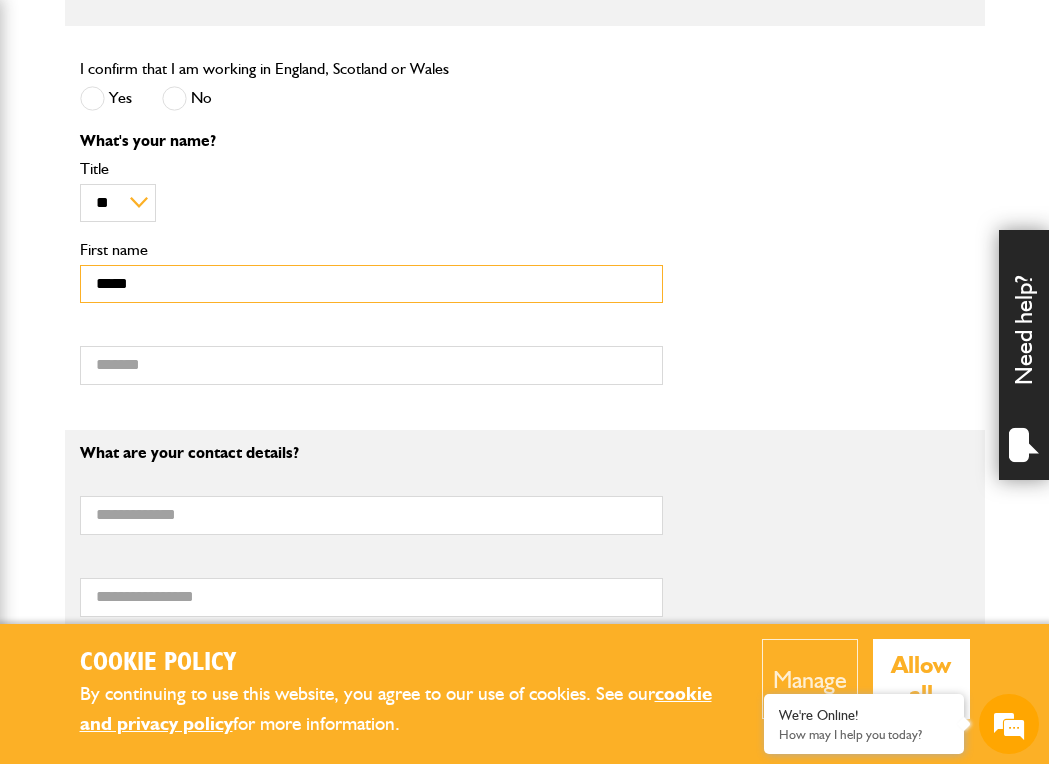 type on "*****" 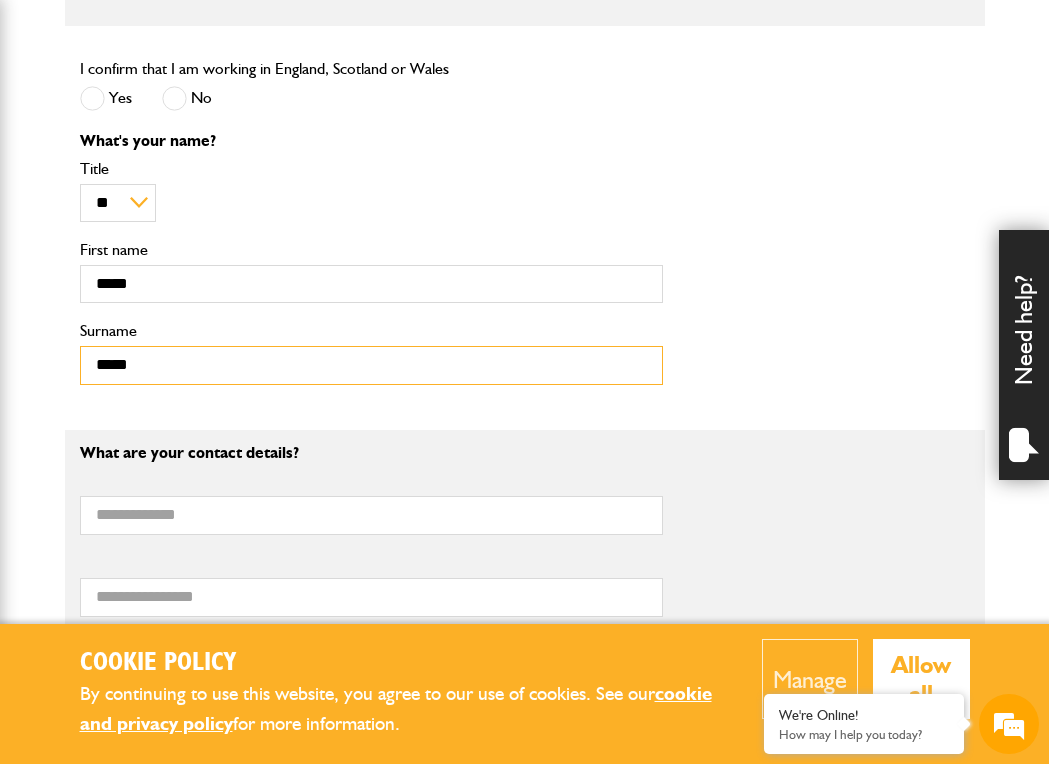 type on "*****" 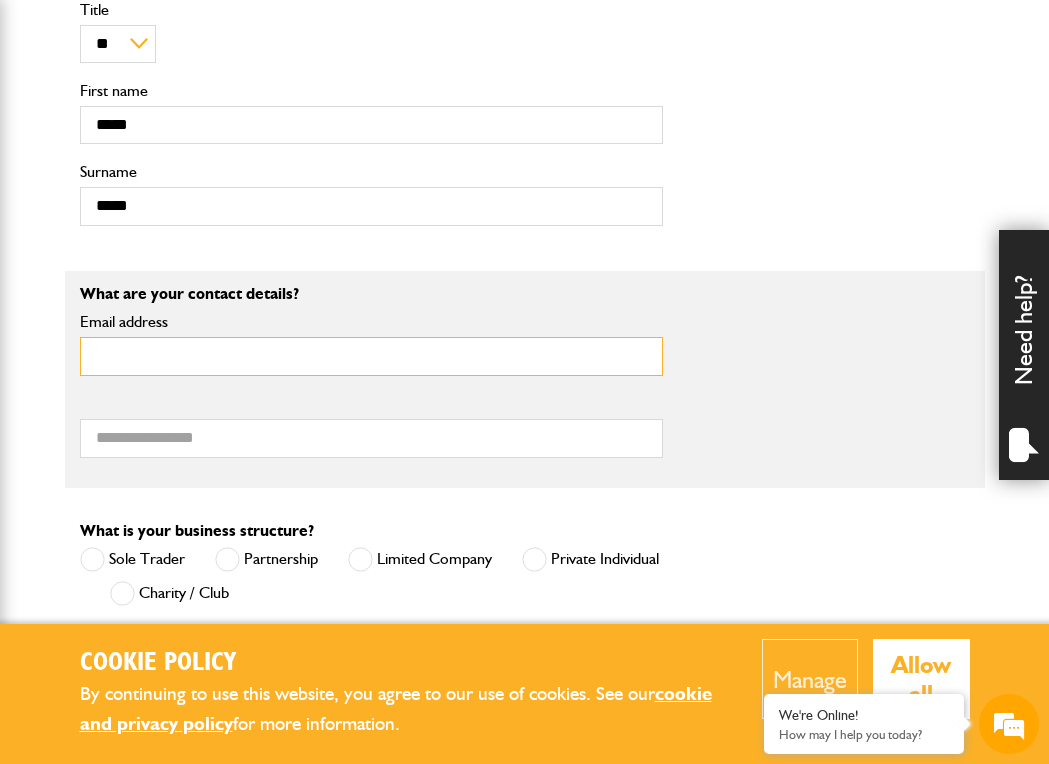 scroll, scrollTop: 946, scrollLeft: 0, axis: vertical 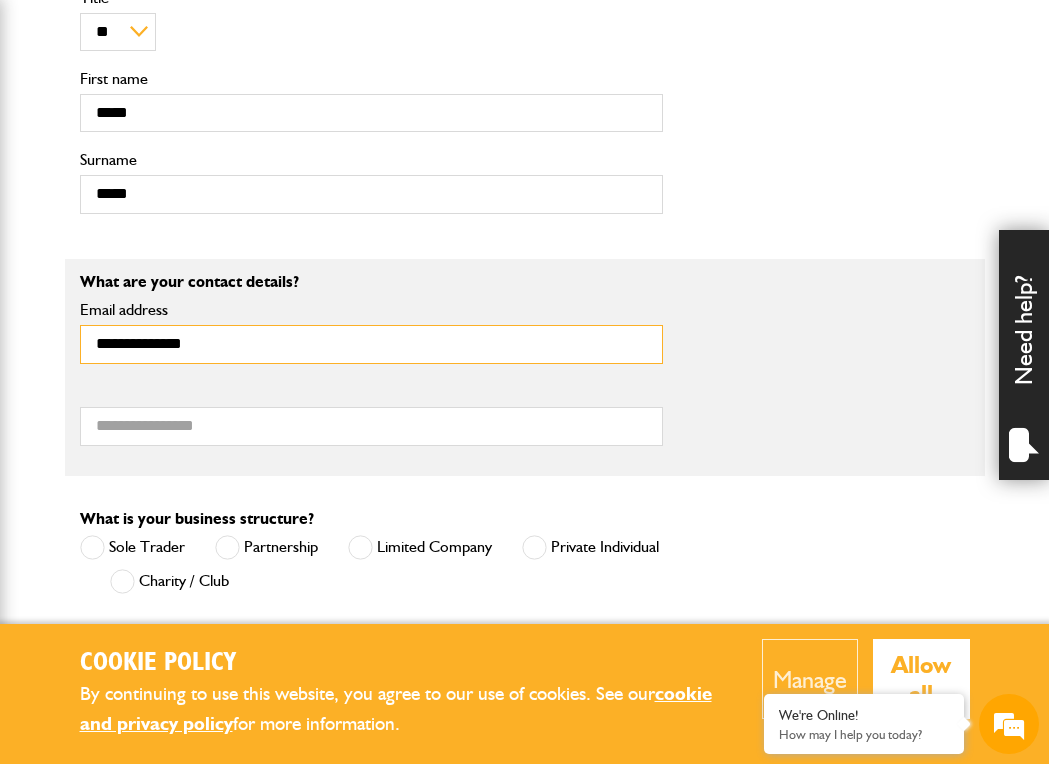 type on "**********" 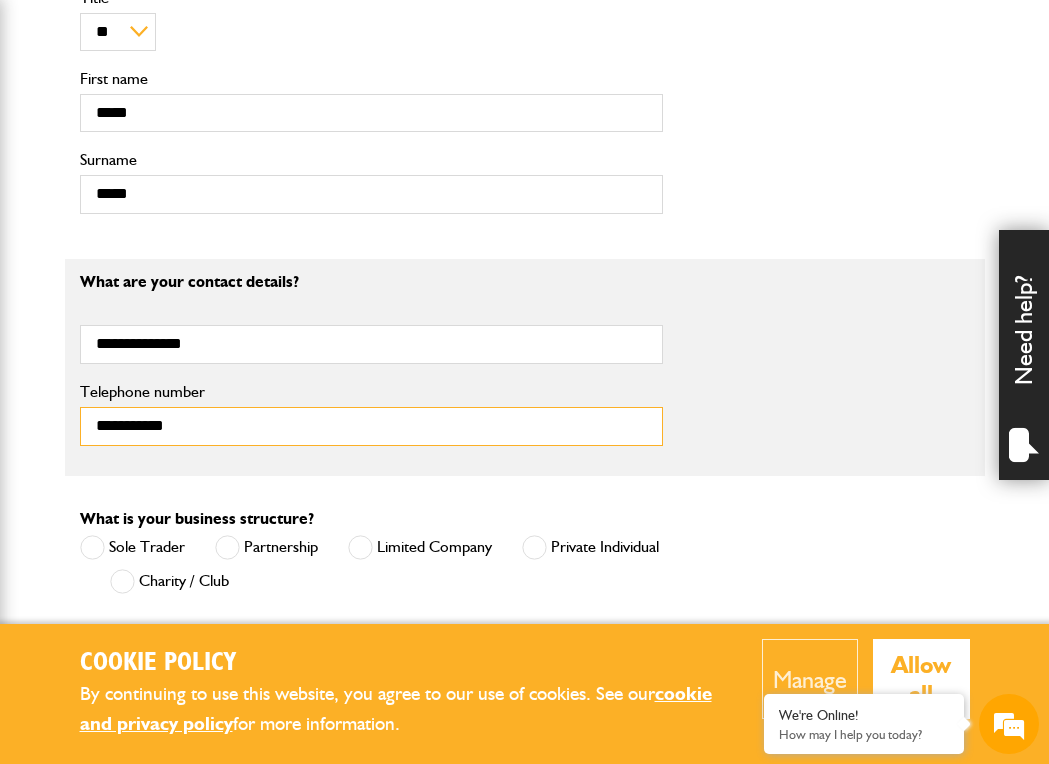 type on "**********" 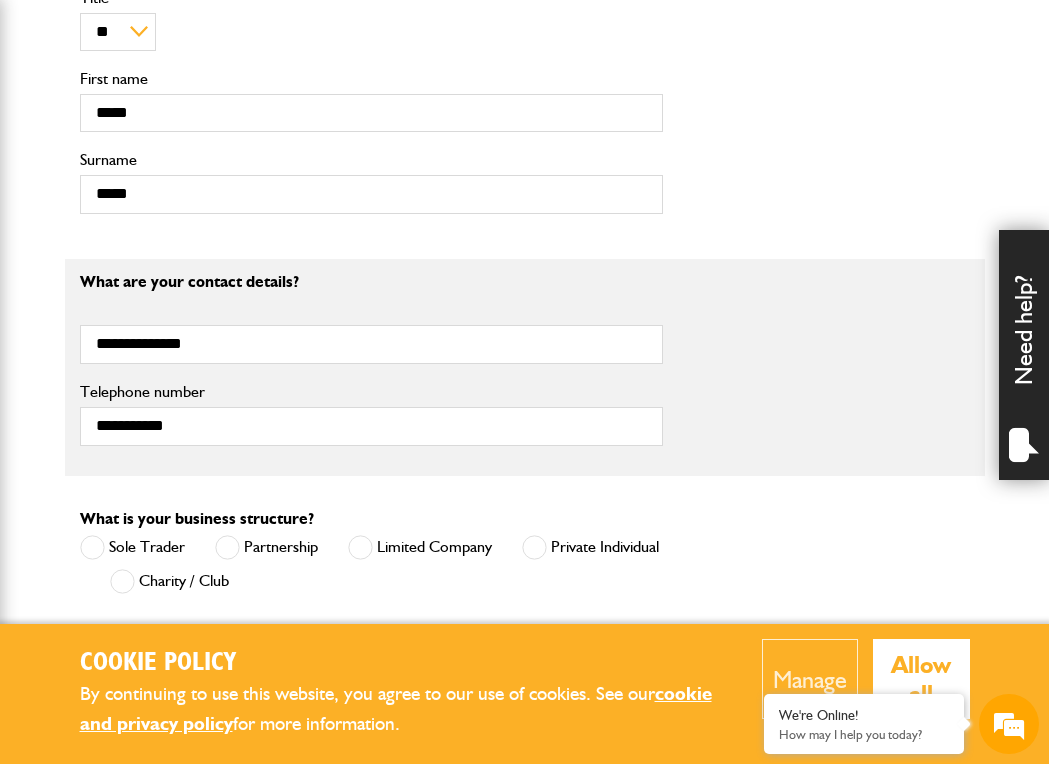 click on "**********" at bounding box center [371, 367] 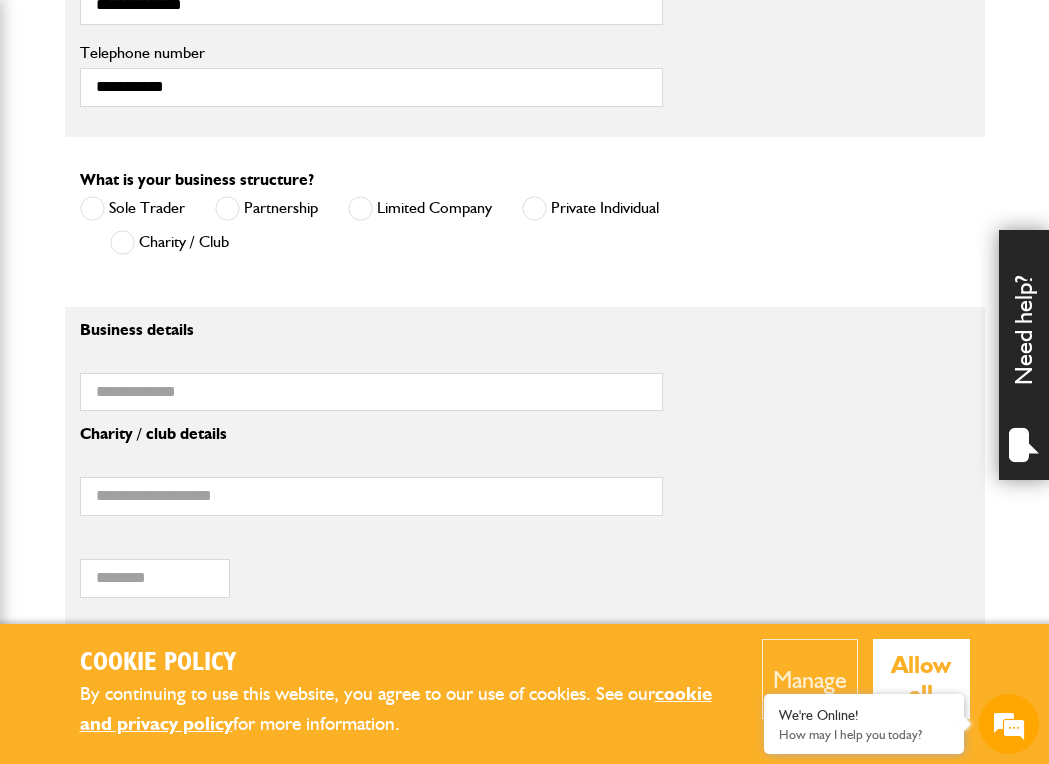 scroll, scrollTop: 1297, scrollLeft: 0, axis: vertical 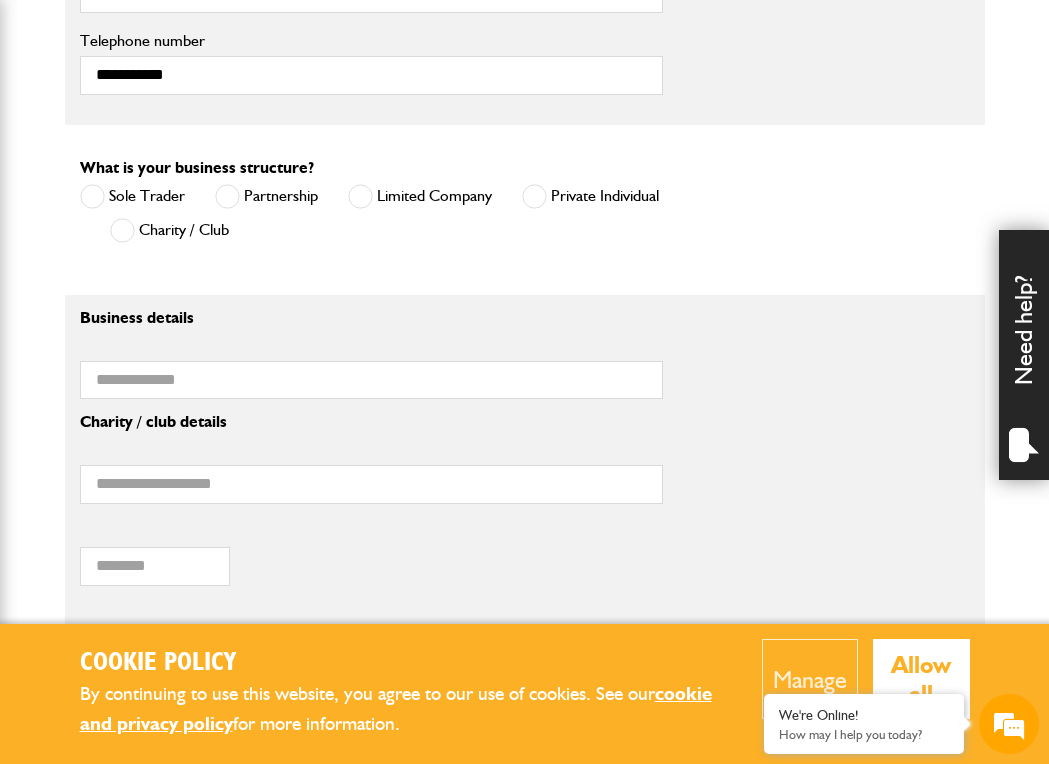 click at bounding box center [122, 230] 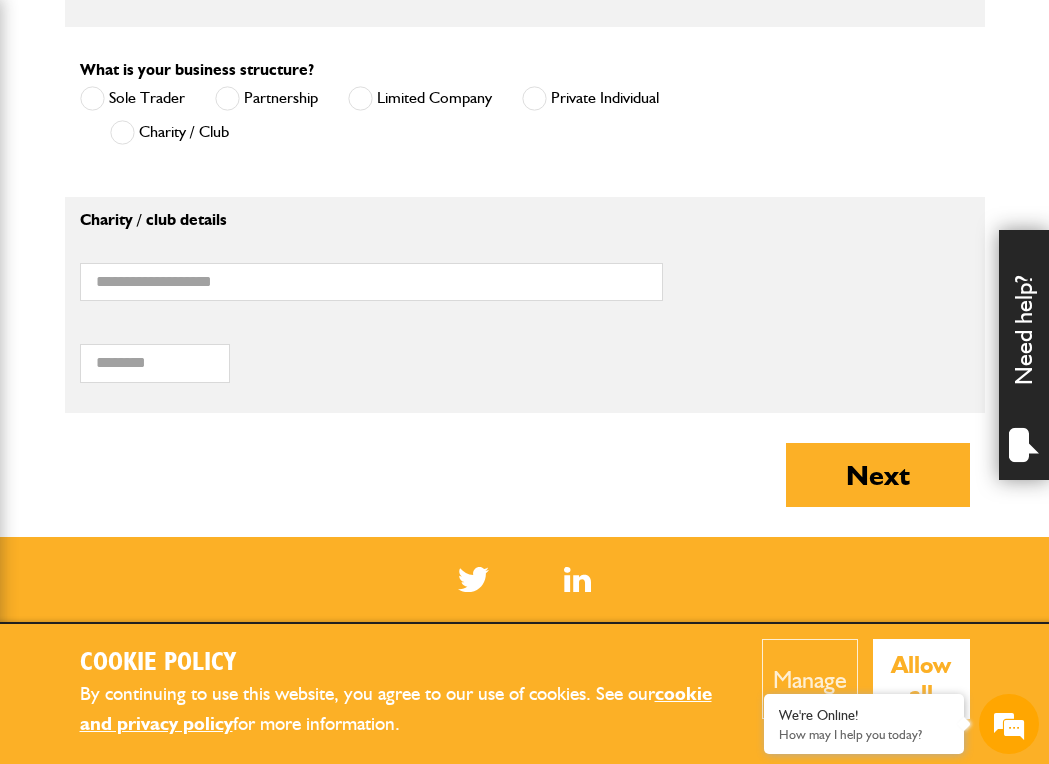 scroll, scrollTop: 1403, scrollLeft: 0, axis: vertical 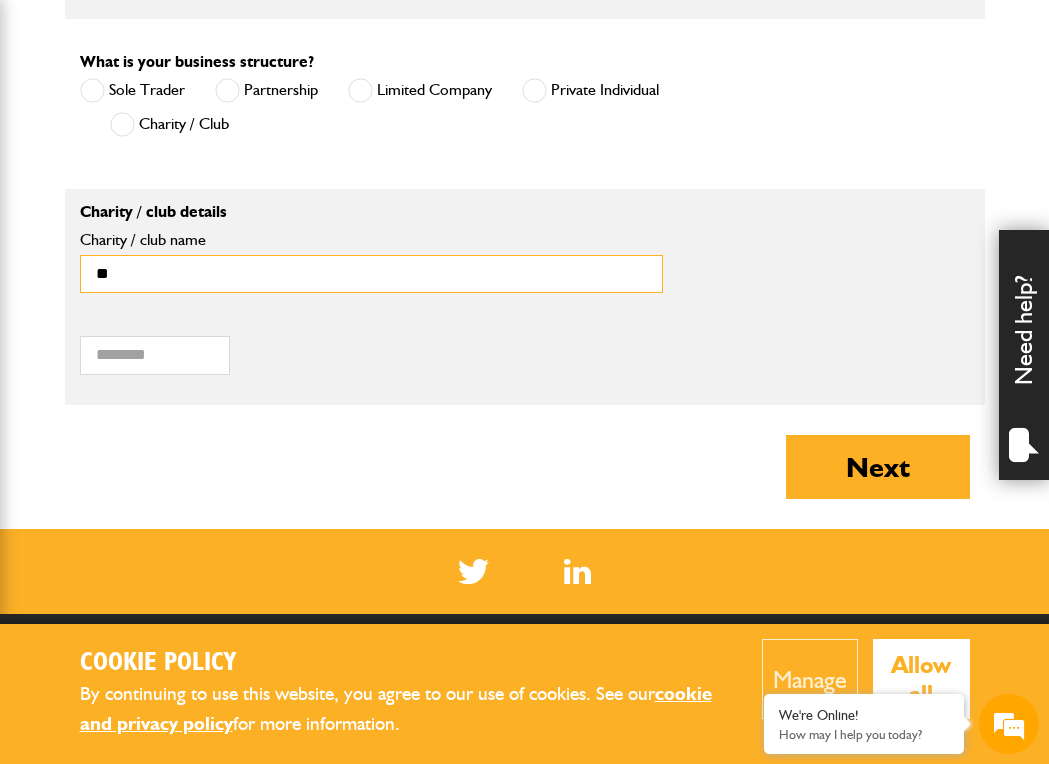 type on "*" 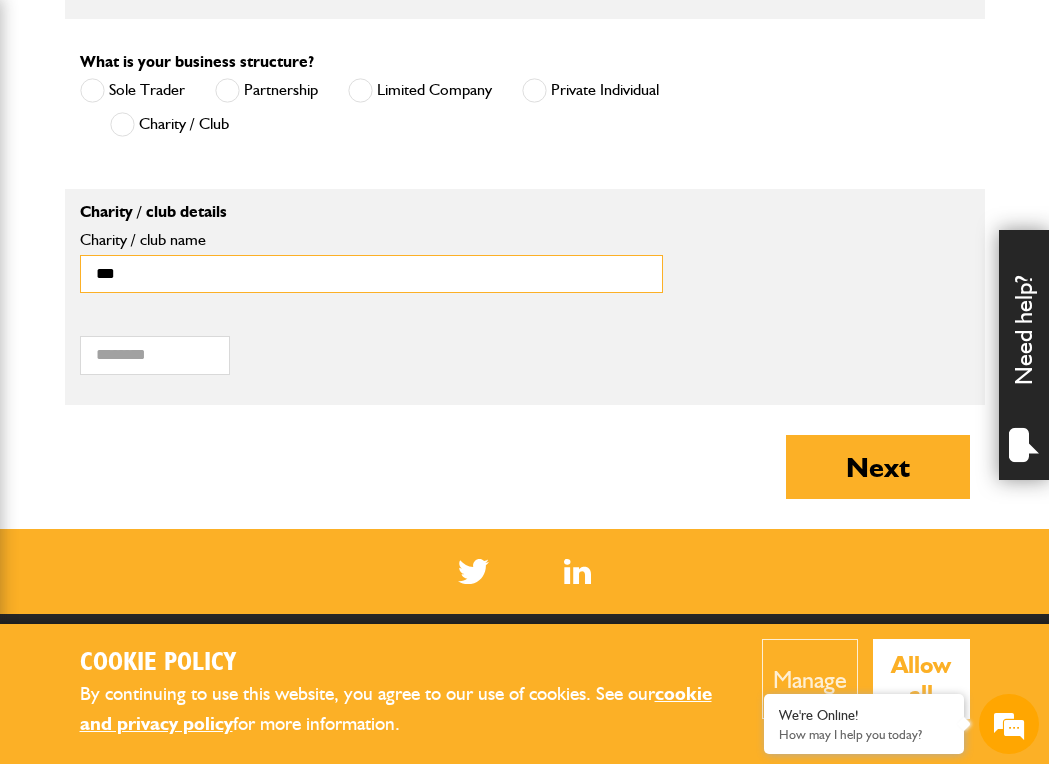 scroll, scrollTop: 0, scrollLeft: 0, axis: both 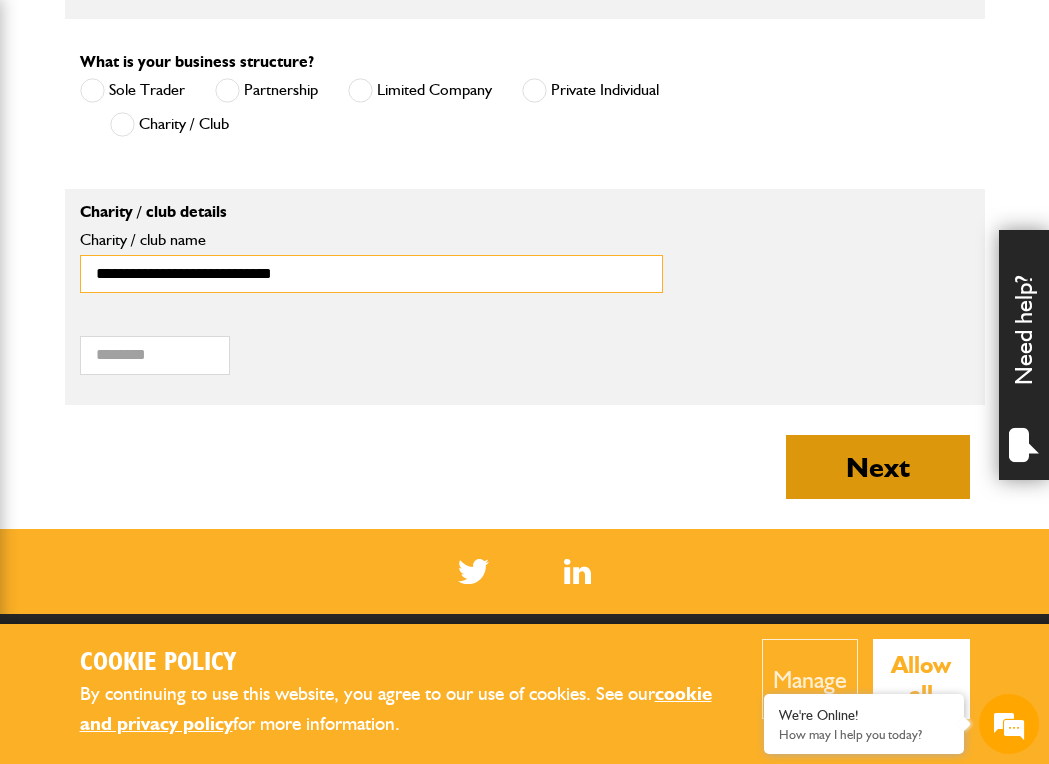 type on "**********" 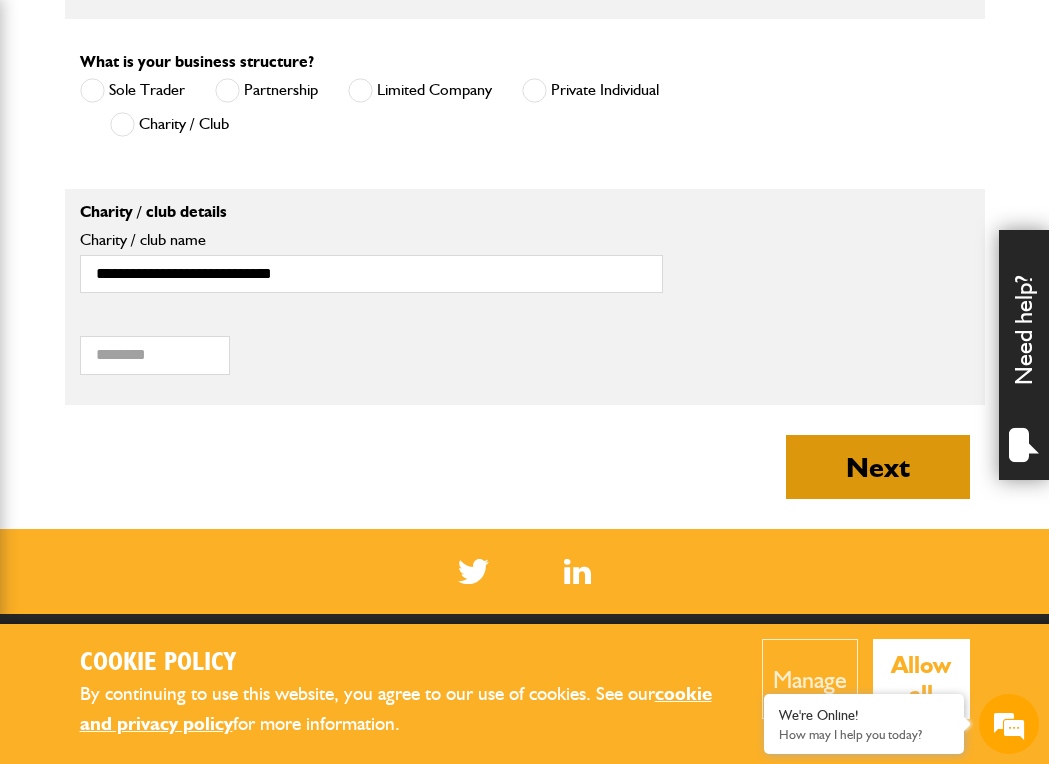 click on "Next" at bounding box center [878, 467] 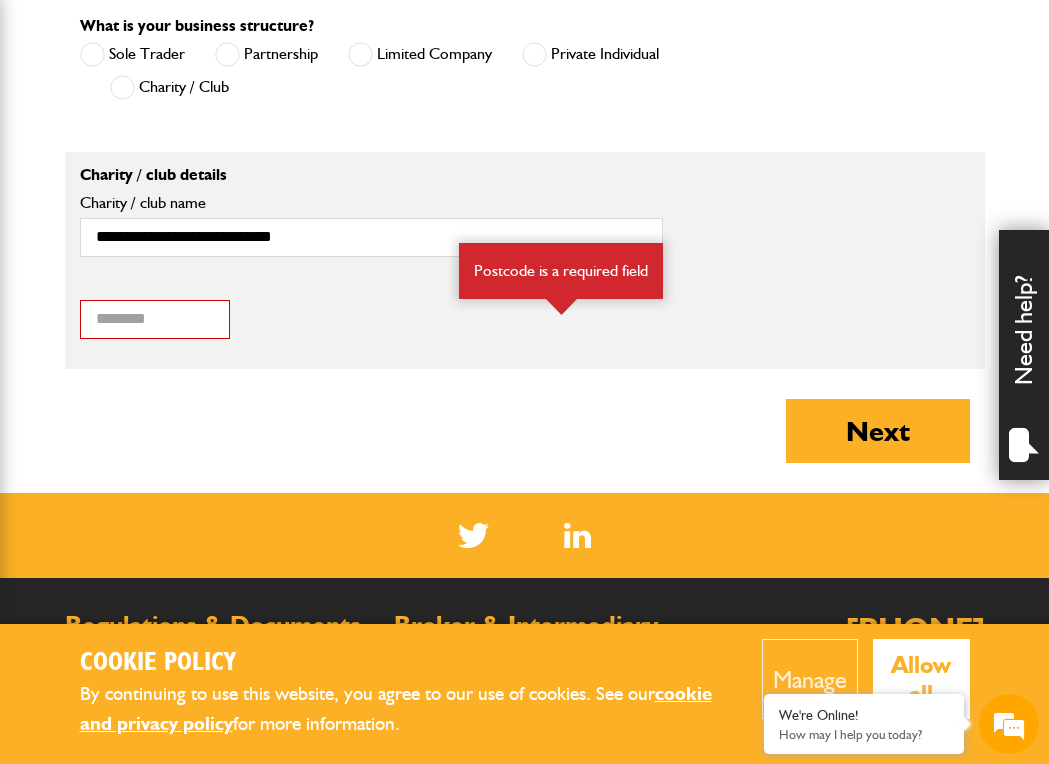 scroll, scrollTop: 1560, scrollLeft: 0, axis: vertical 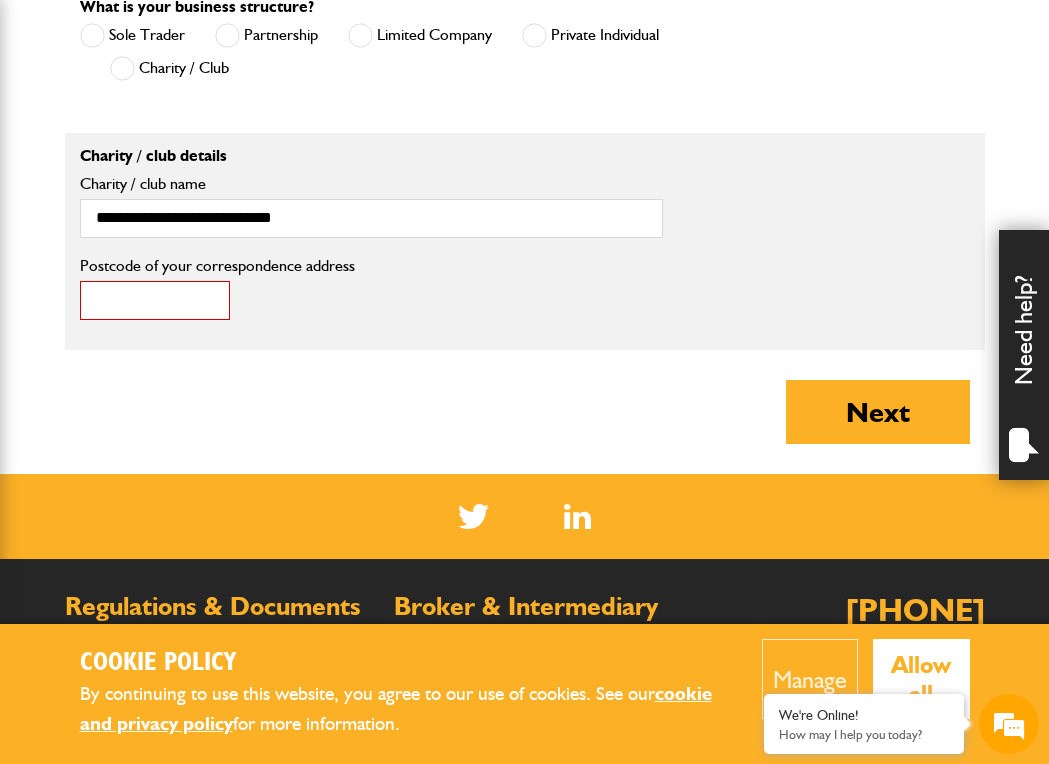paste on "********" 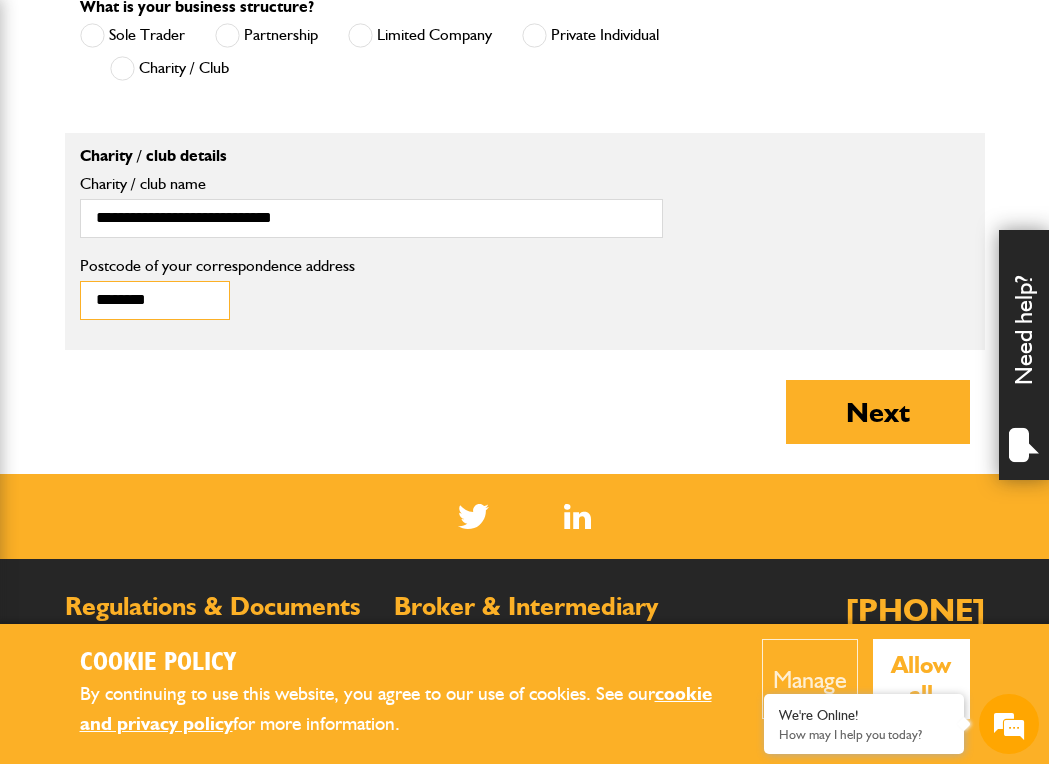 type on "********" 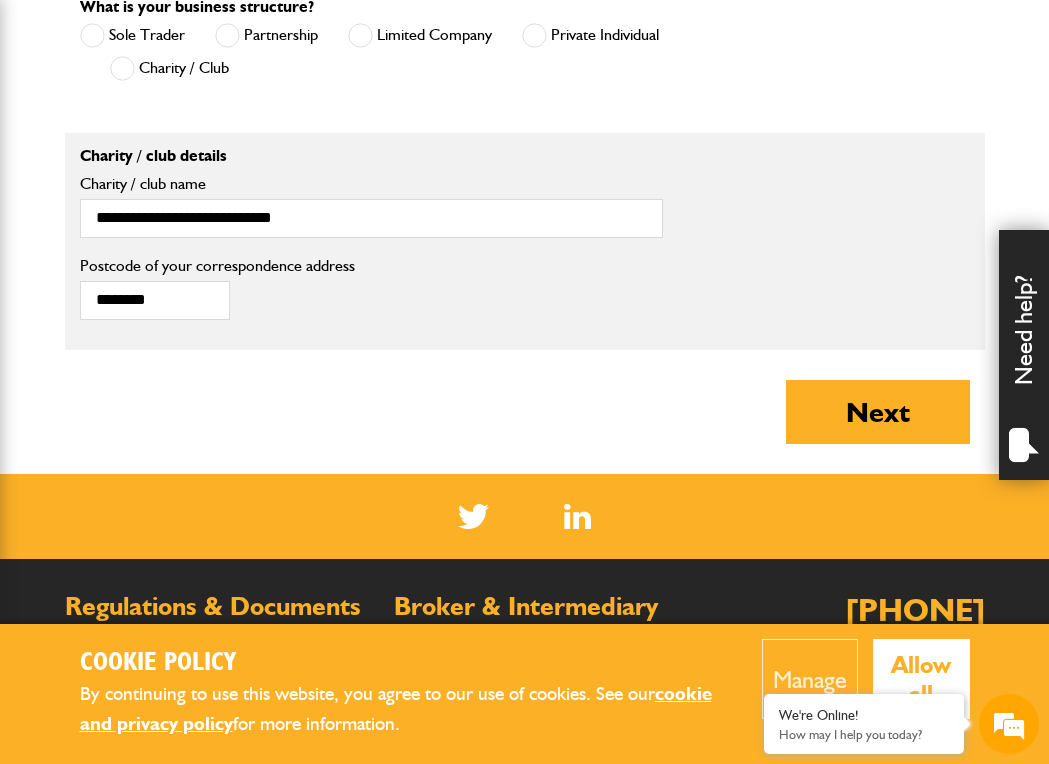 click on "**********" at bounding box center (525, 241) 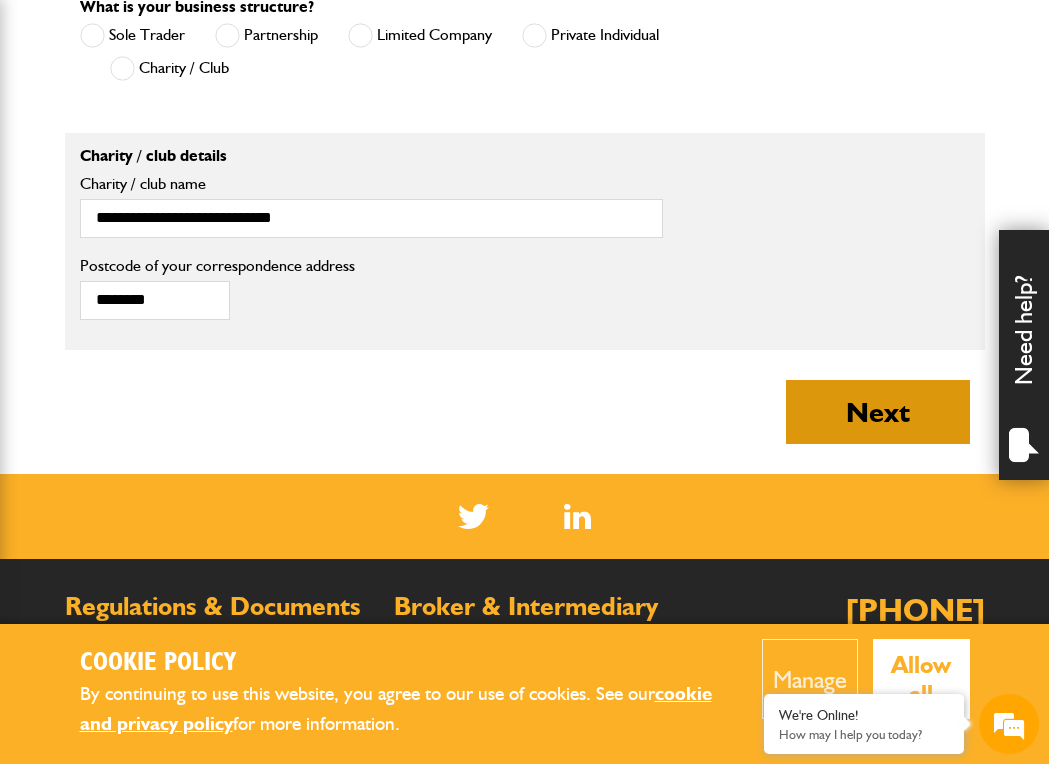 click on "Next" at bounding box center (878, 412) 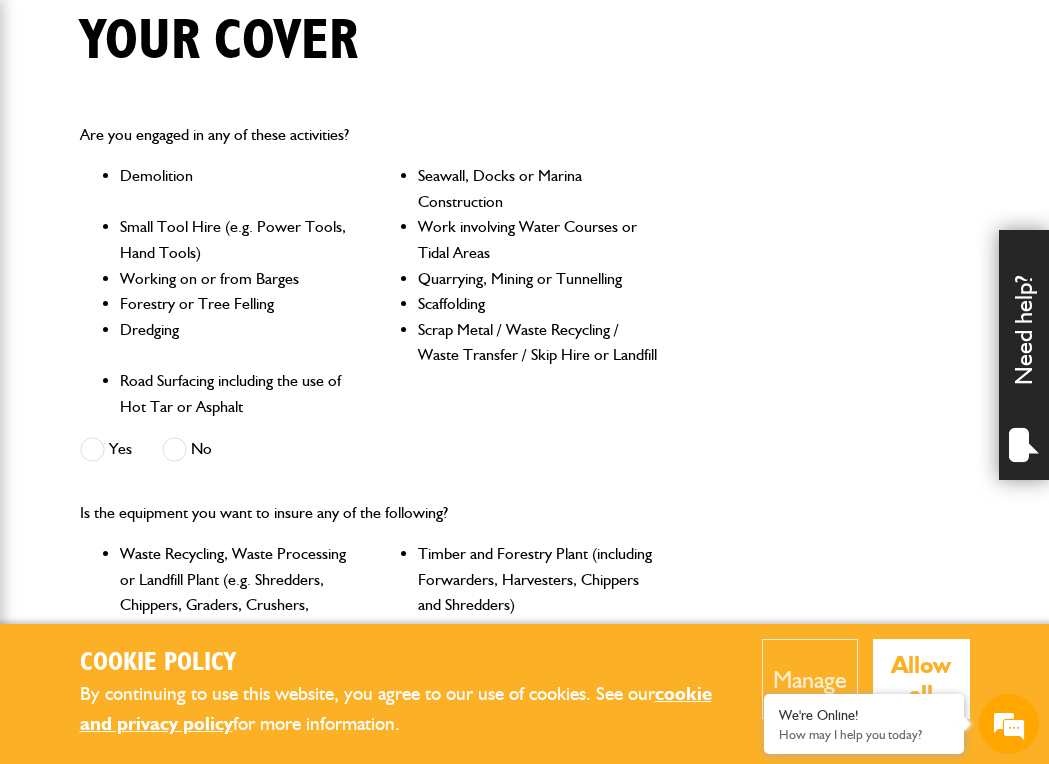 scroll, scrollTop: 513, scrollLeft: 0, axis: vertical 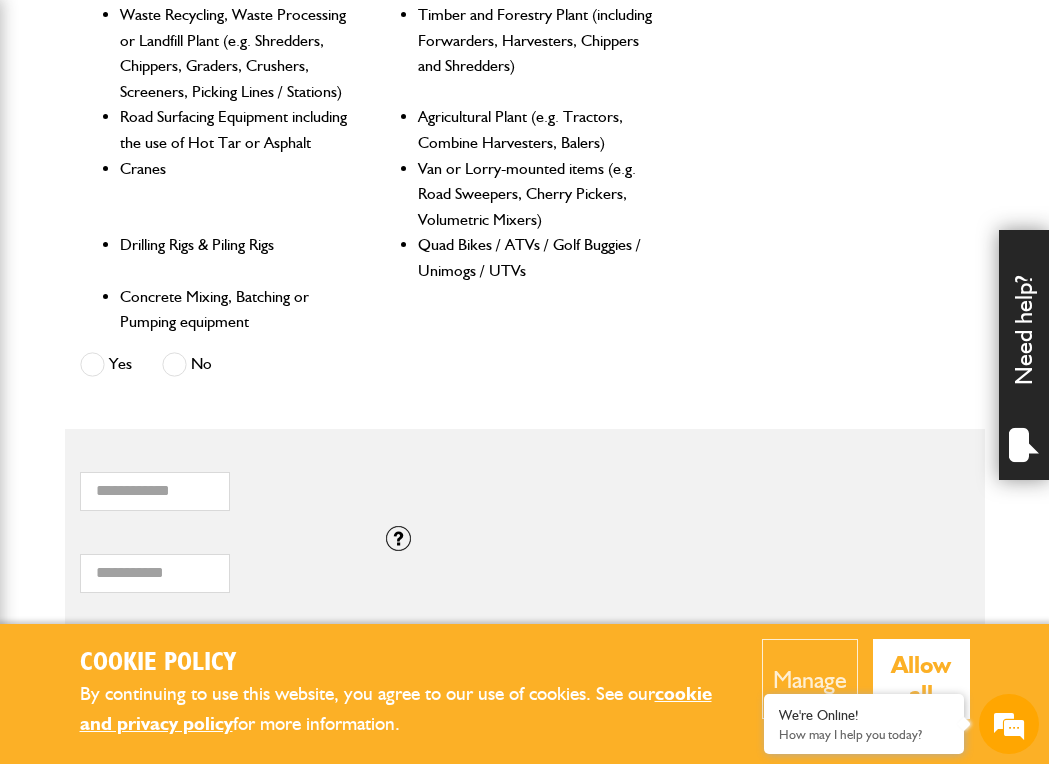 click at bounding box center (92, 364) 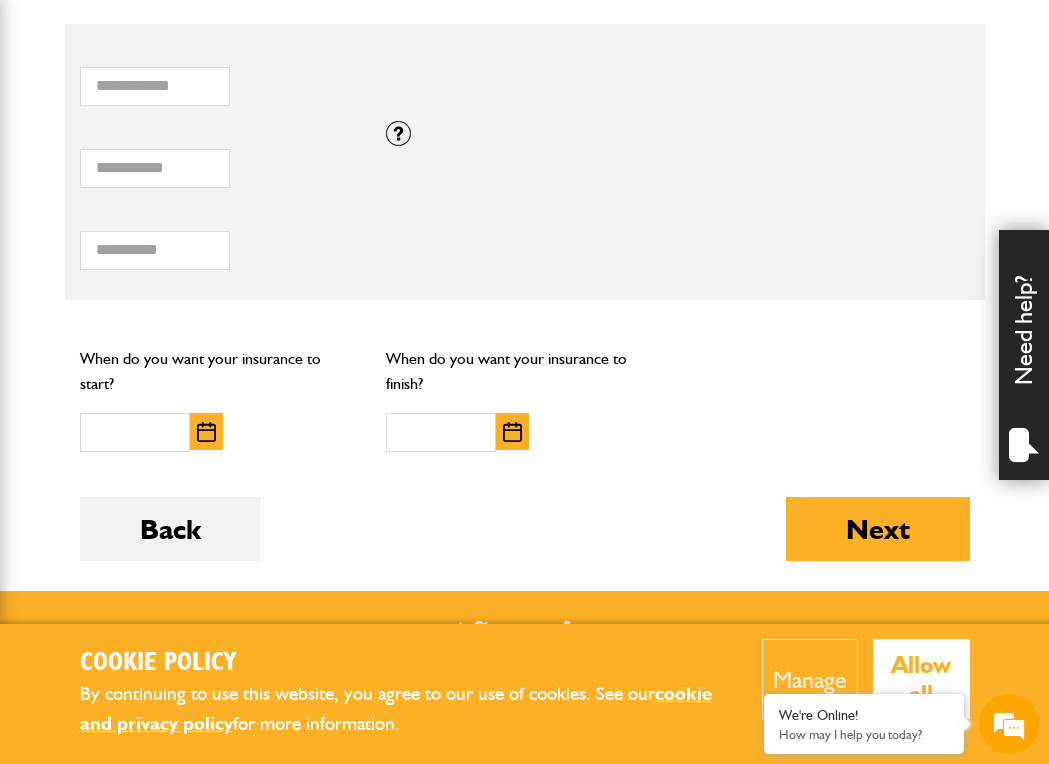 scroll, scrollTop: 1460, scrollLeft: 0, axis: vertical 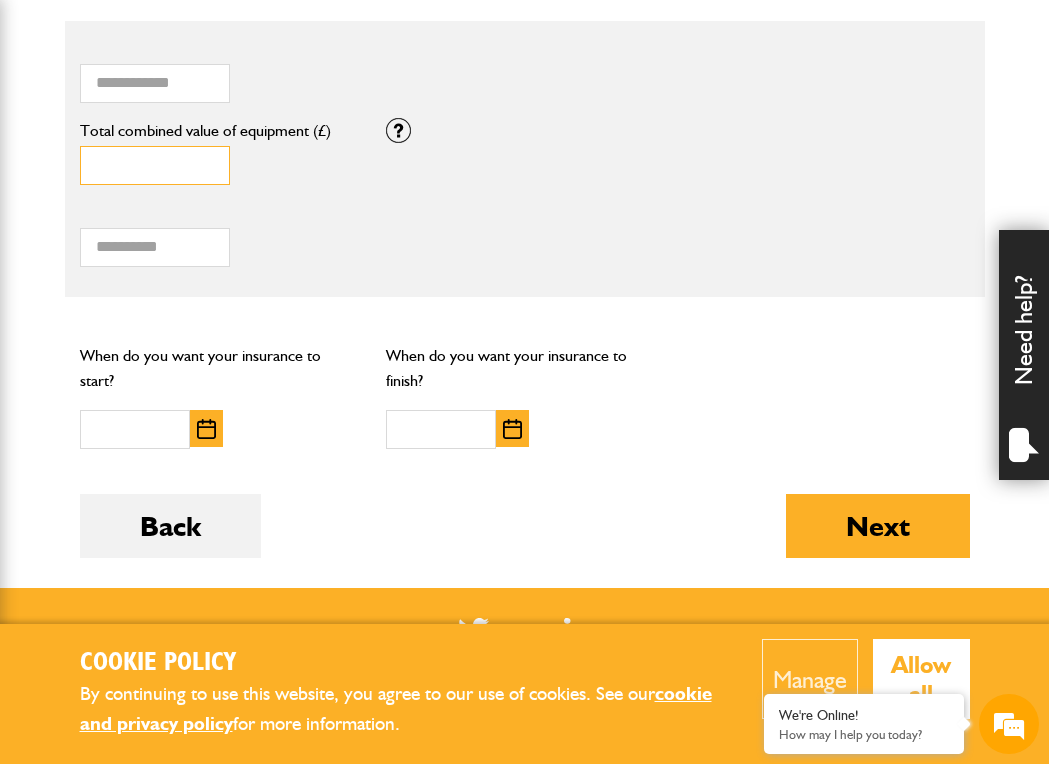 click on "*" at bounding box center [155, 165] 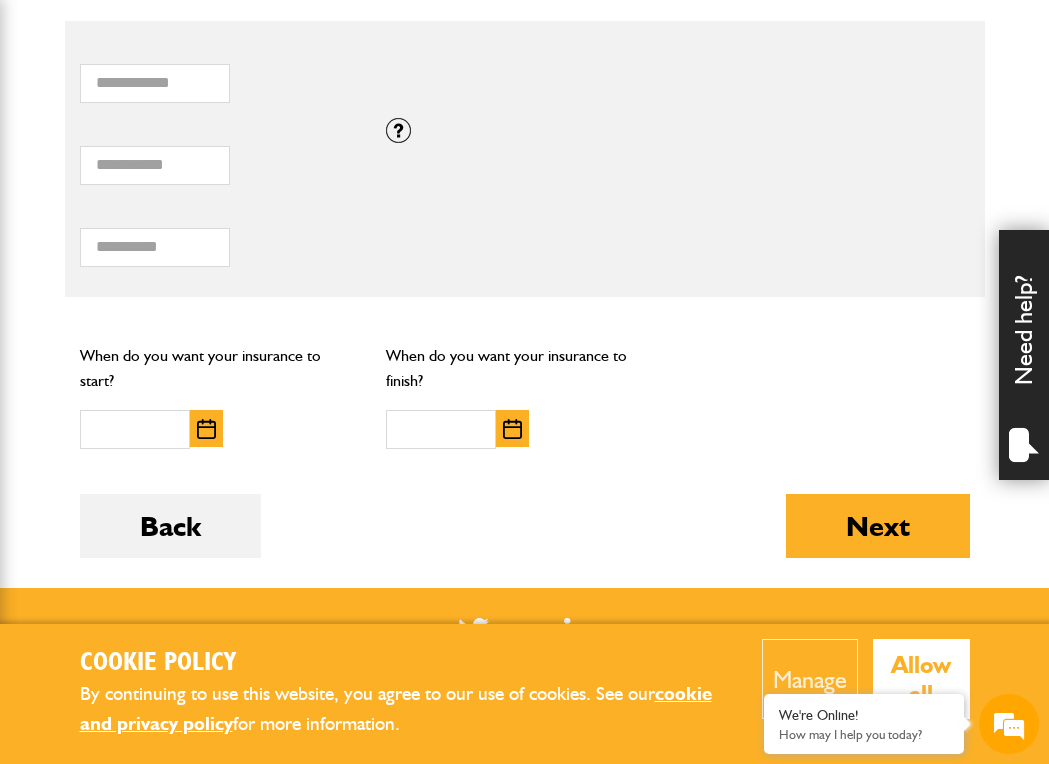 click on "Total hiring fees
Please enter a minimum value of 25 for total hiring fees." at bounding box center [232, 236] 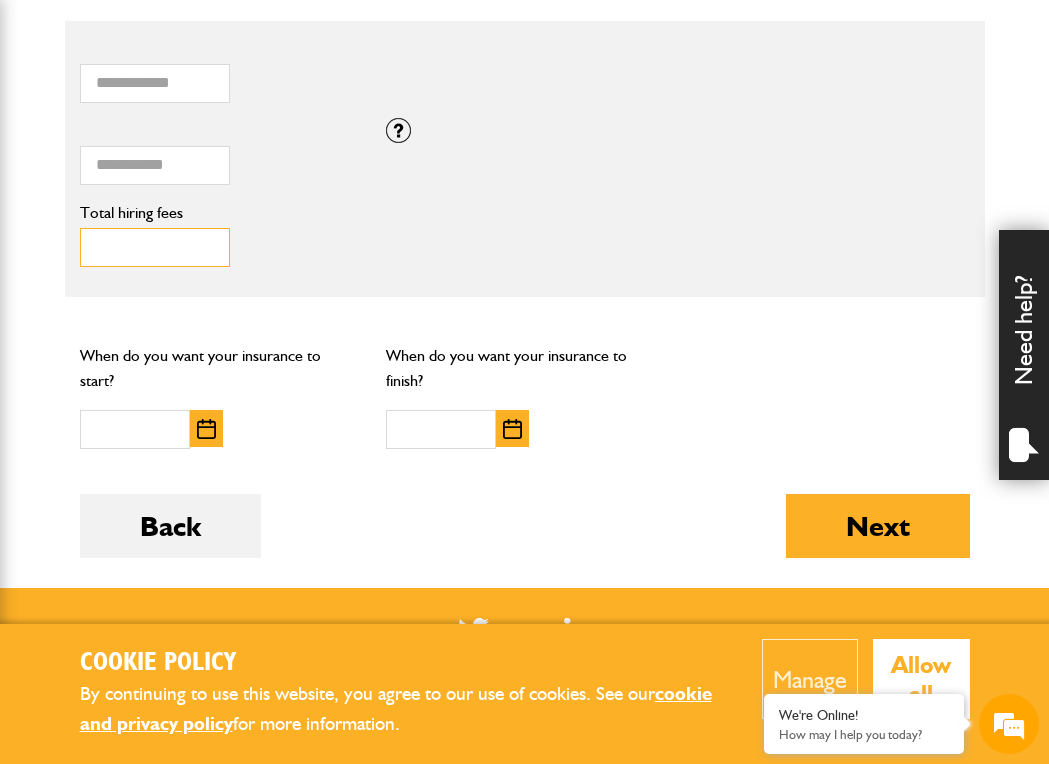 click on "Total hiring fees" at bounding box center [155, 247] 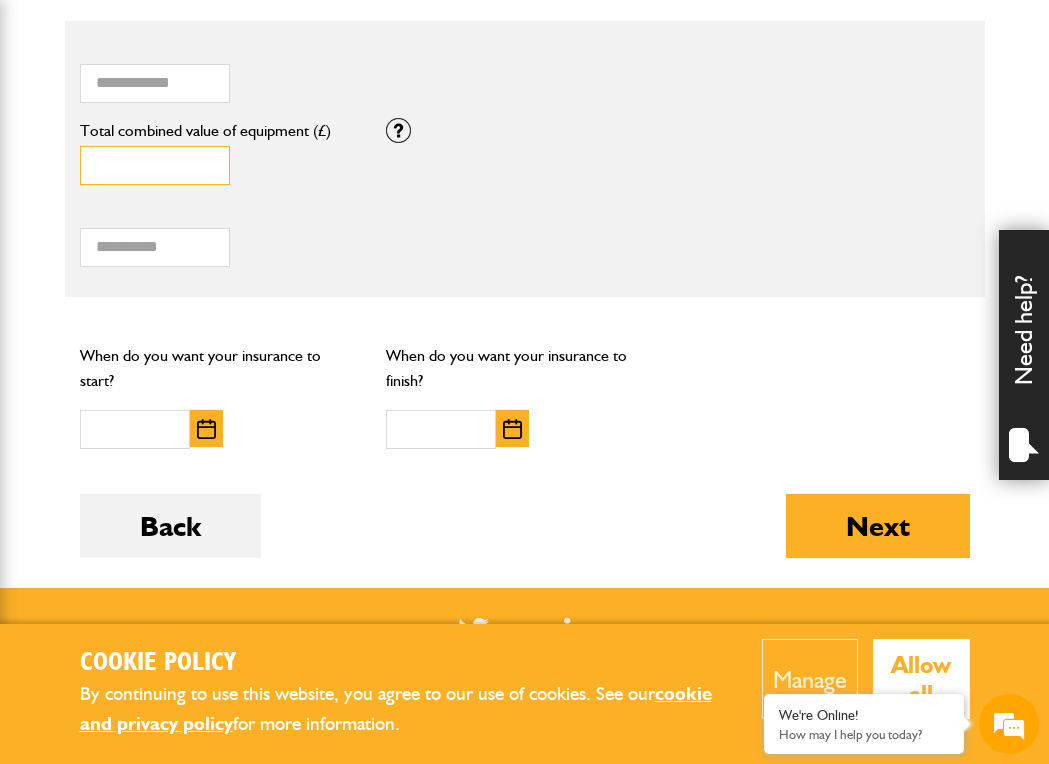 click on "***" at bounding box center (155, 165) 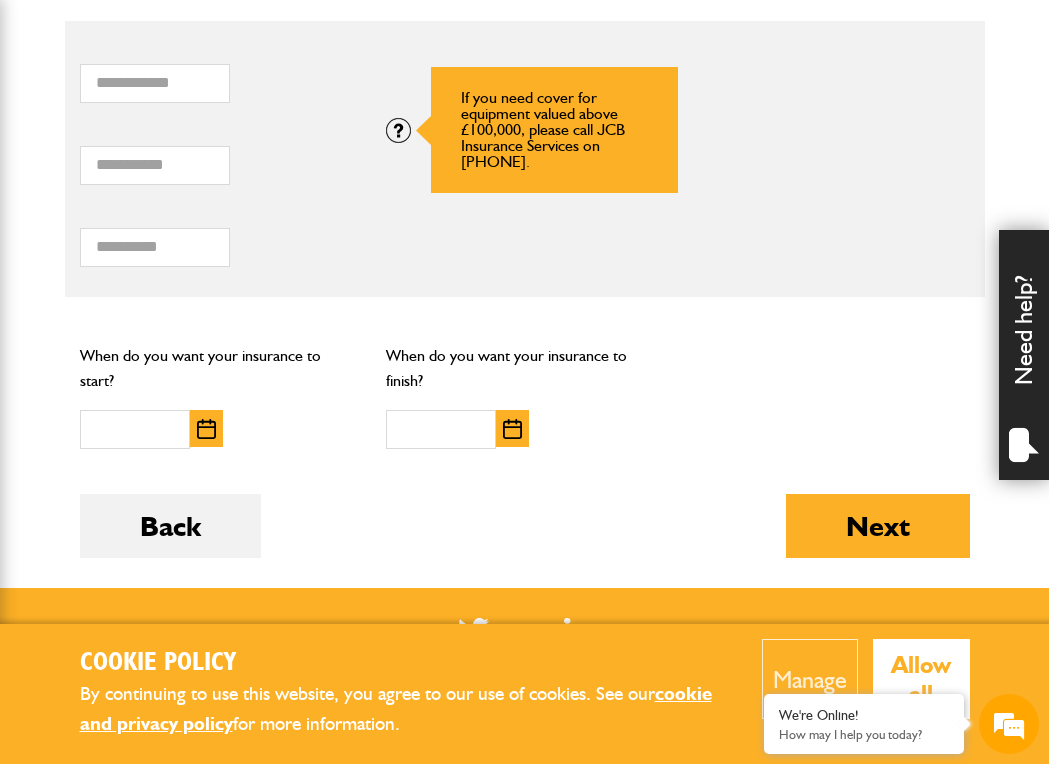 click at bounding box center (398, 130) 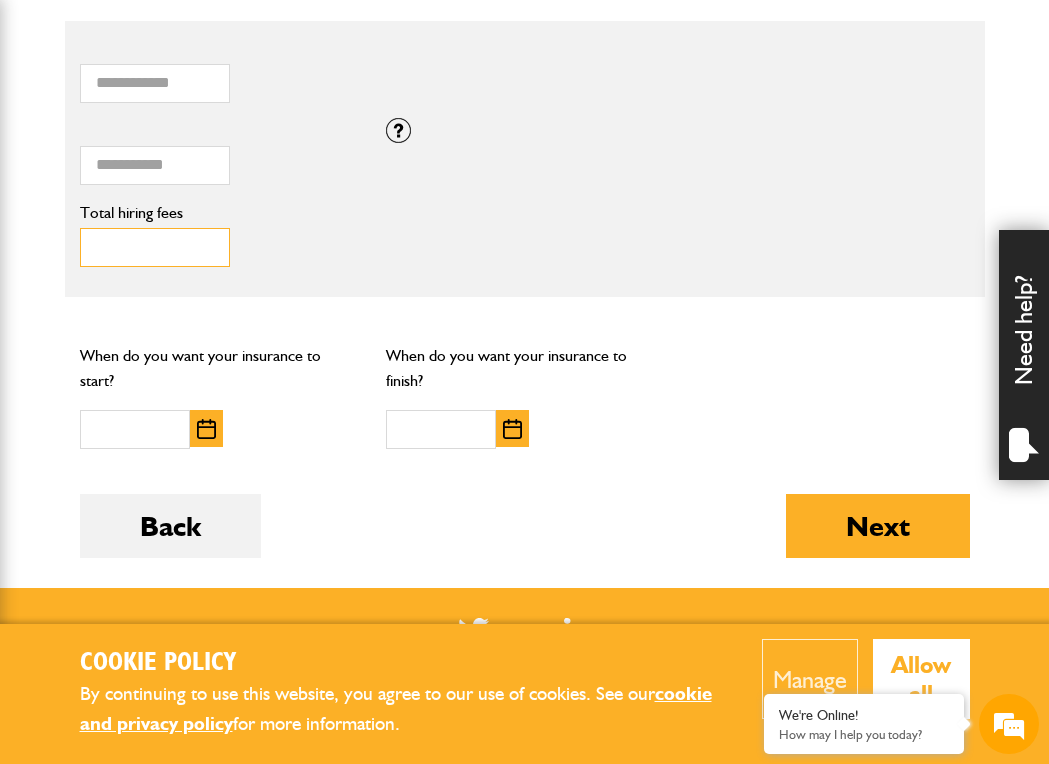 click on "Total hiring fees" at bounding box center [155, 247] 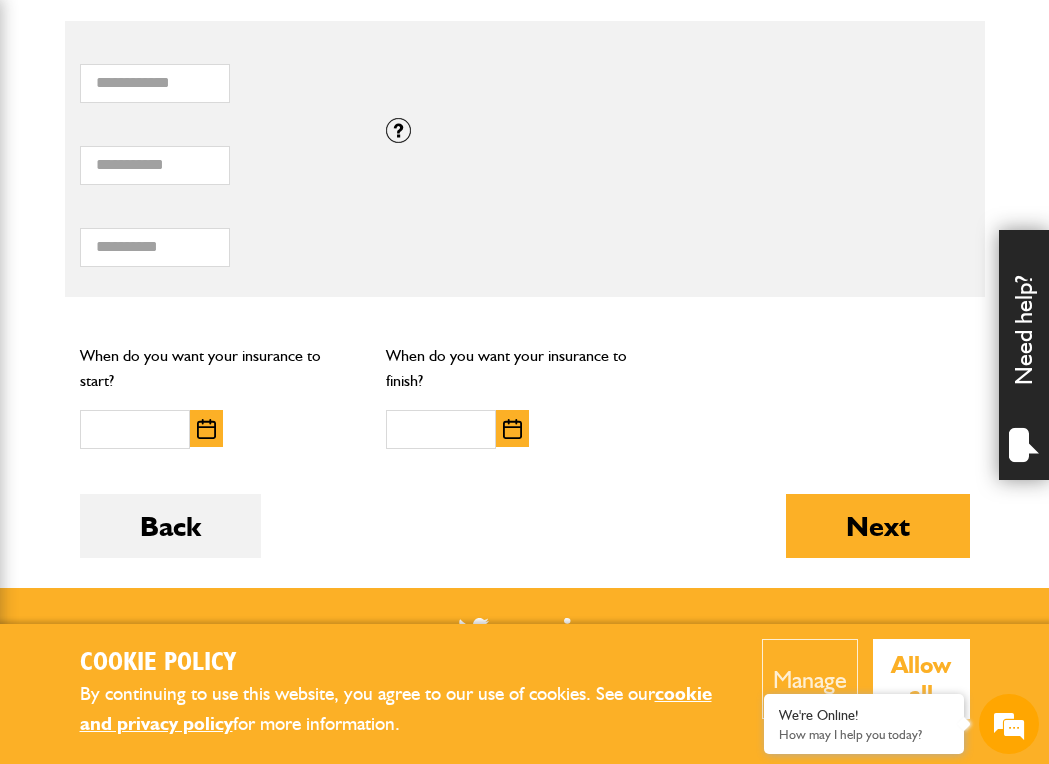 click on "******
Total hiring fees
Please enter a minimum value of 25 for total hiring fees." at bounding box center (232, 236) 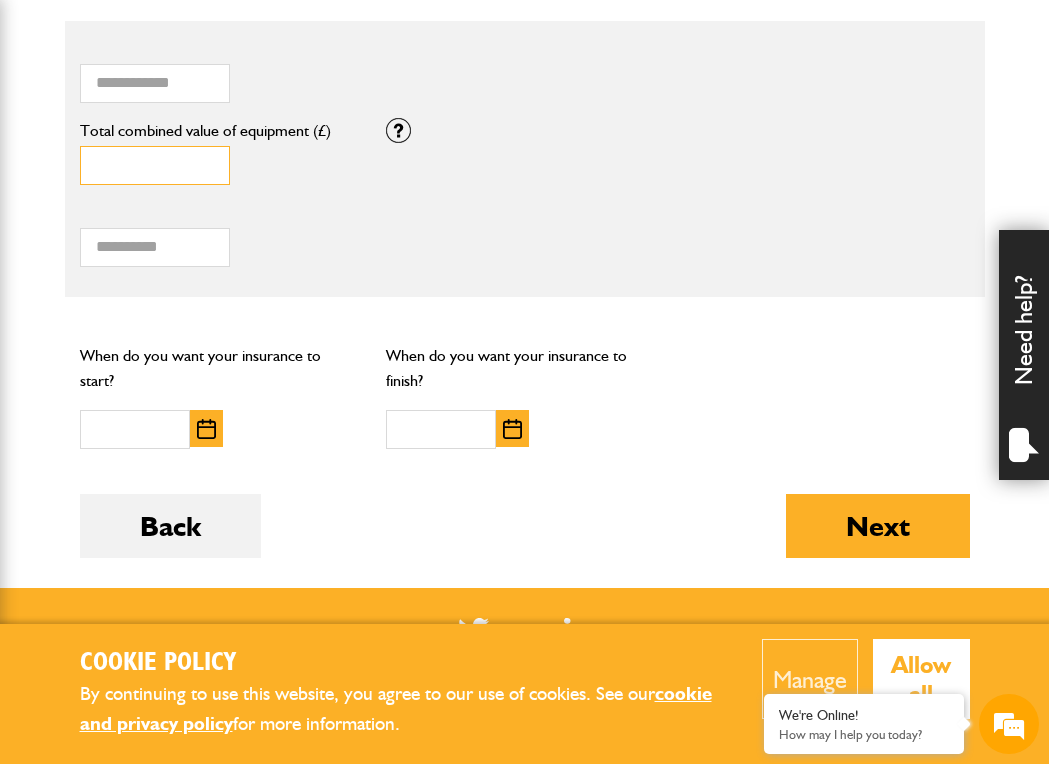 click on "***" at bounding box center [155, 165] 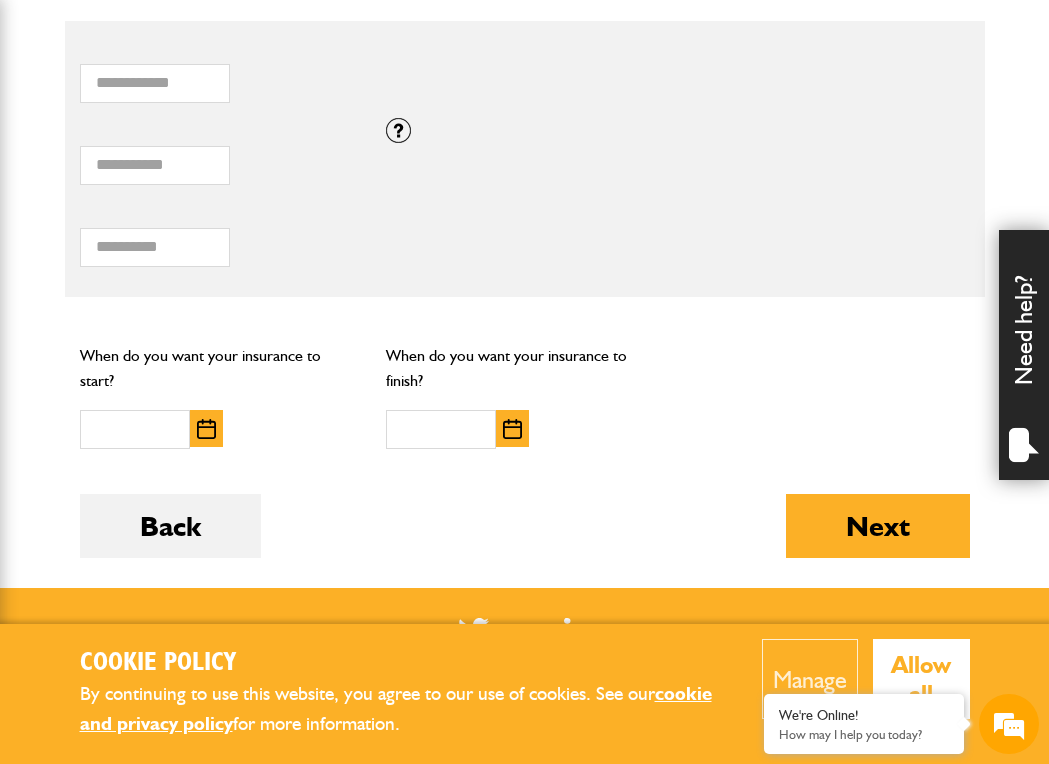 click on "******
Total hiring fees
Please enter a minimum value of 25 for total hiring fees." at bounding box center [525, 241] 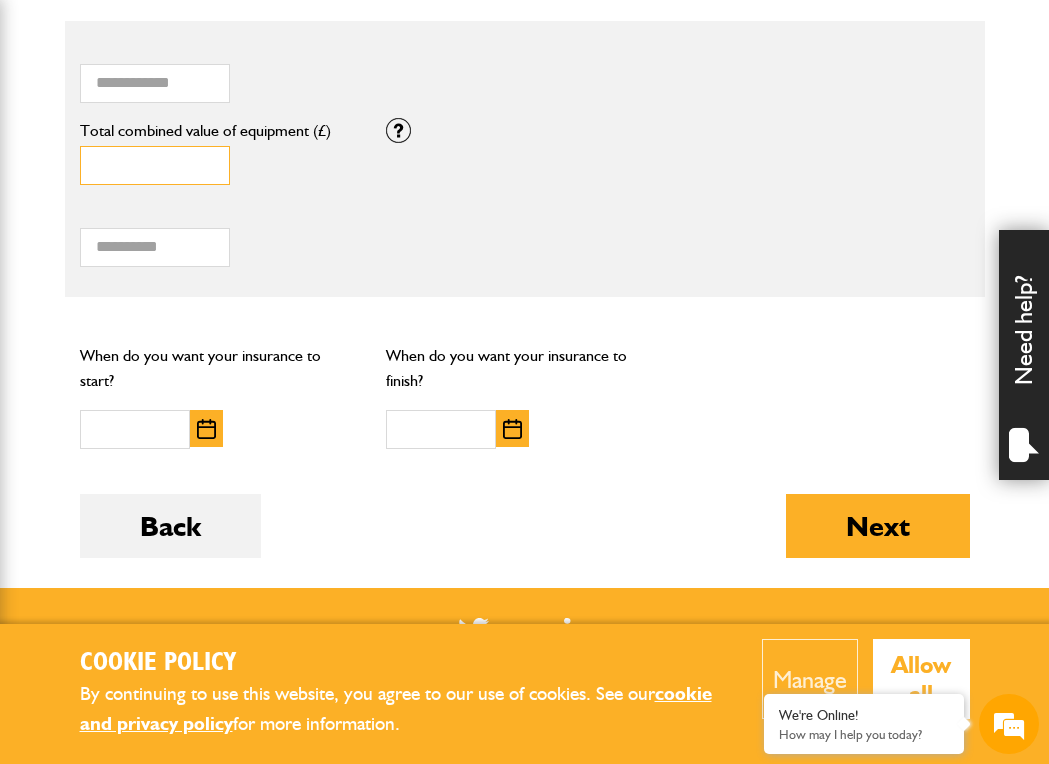 click on "Total combined value of equipment (£)" at bounding box center [155, 165] 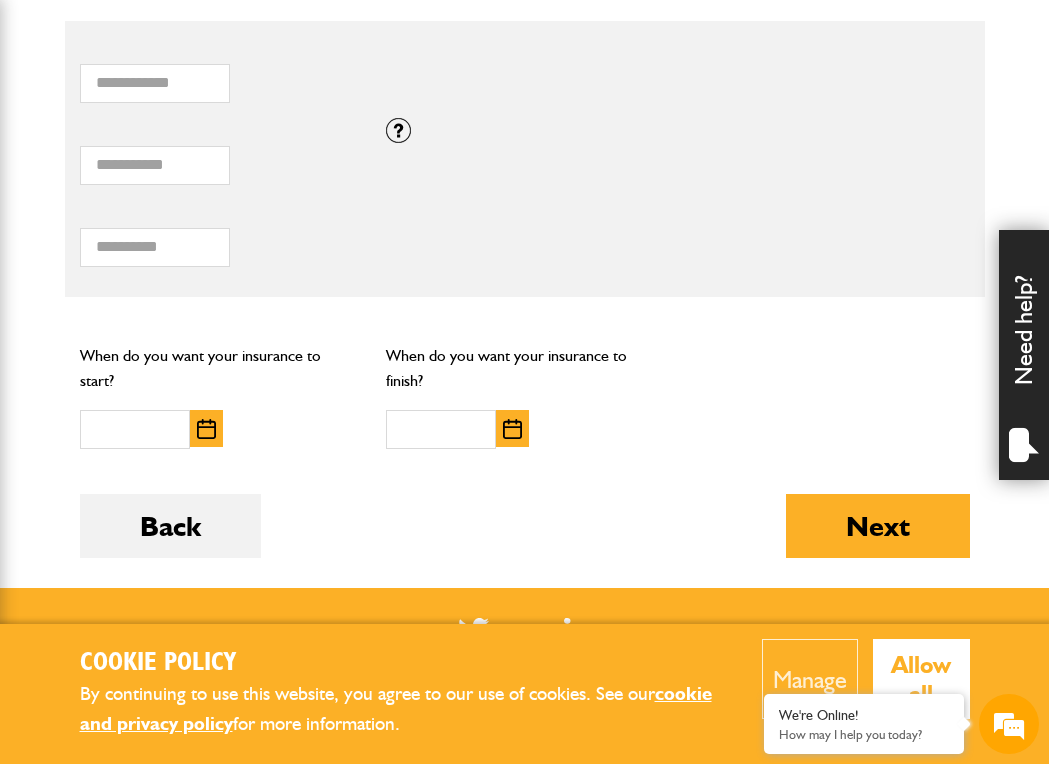 type on "***" 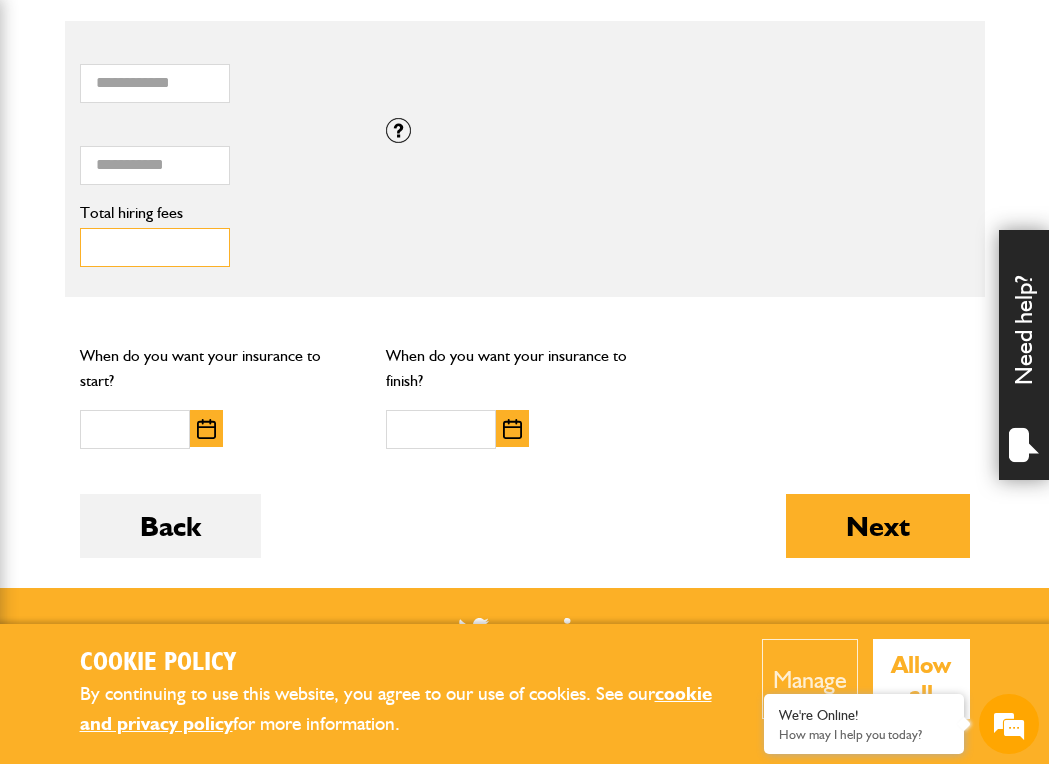 click on "***" at bounding box center (155, 247) 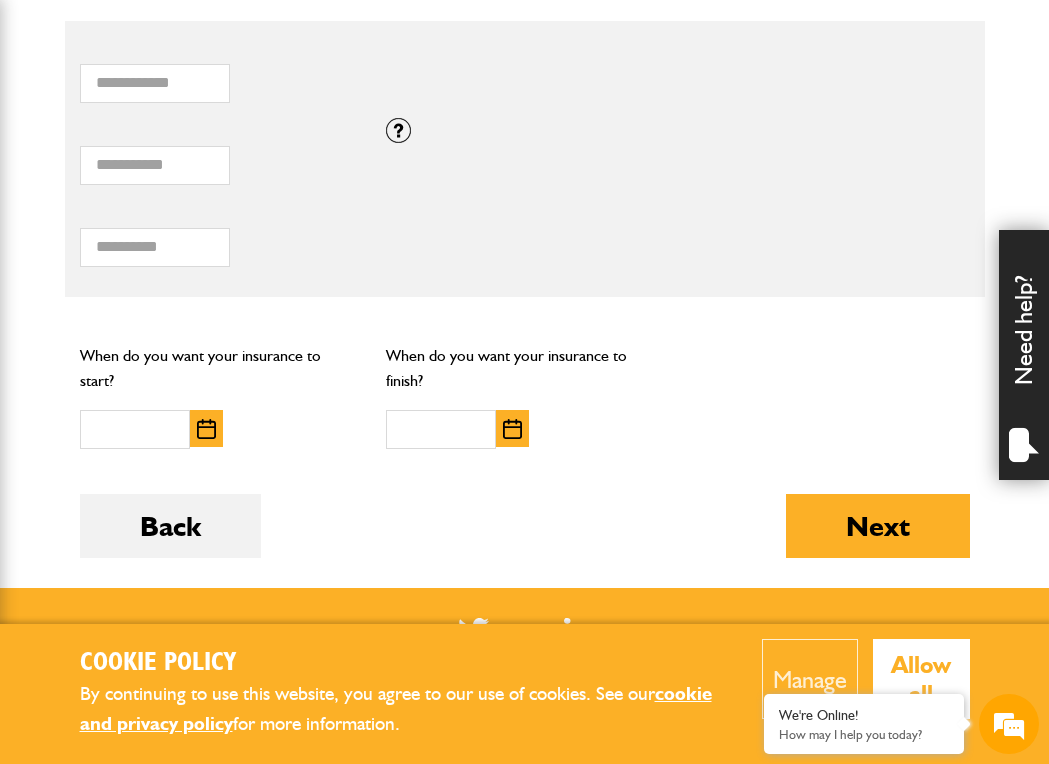 click on "***
Total hiring fees
Please enter a minimum value of 25 for total hiring fees." at bounding box center [232, 236] 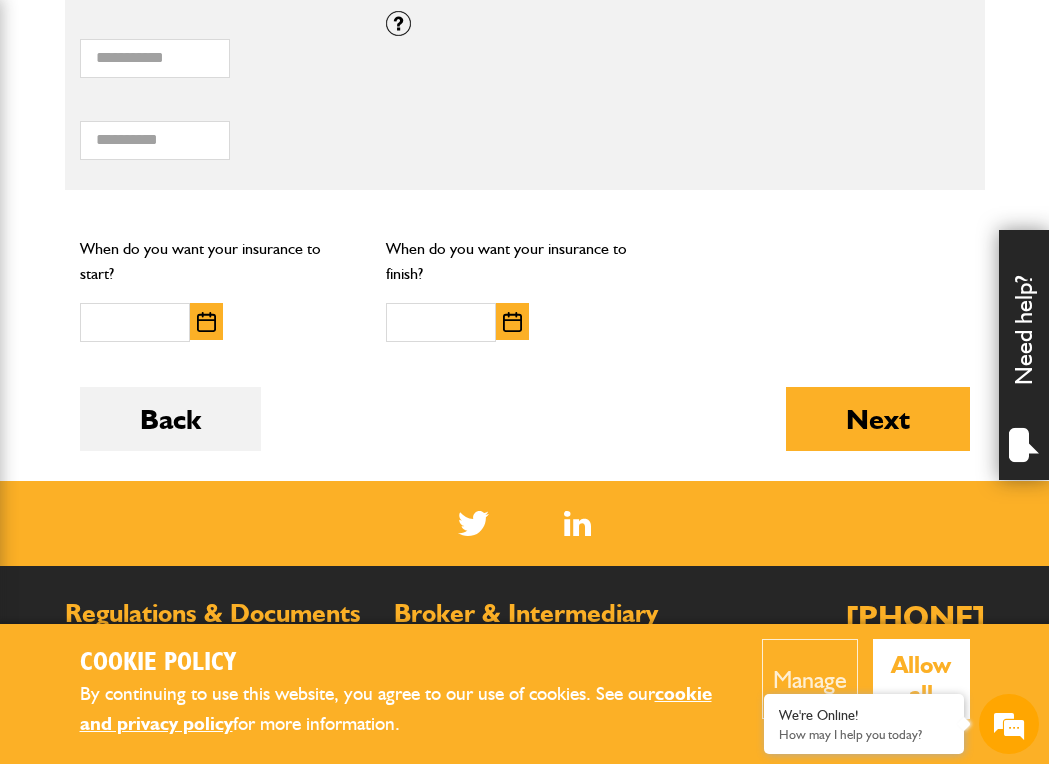 scroll, scrollTop: 1570, scrollLeft: 0, axis: vertical 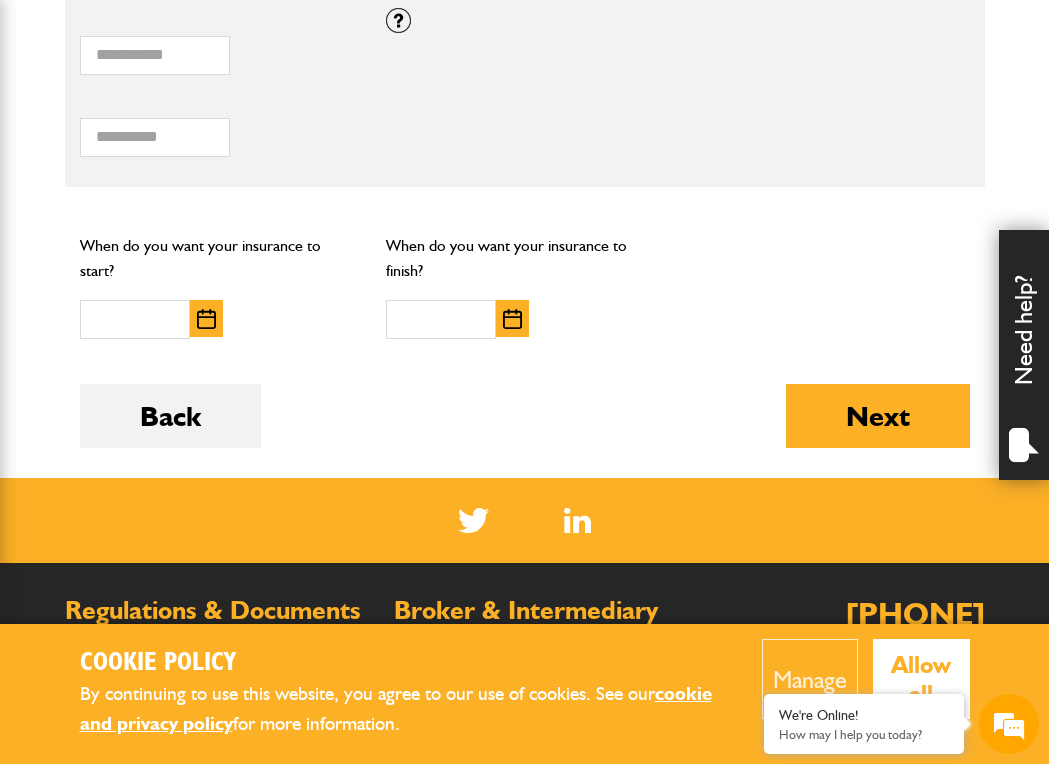 click at bounding box center (206, 319) 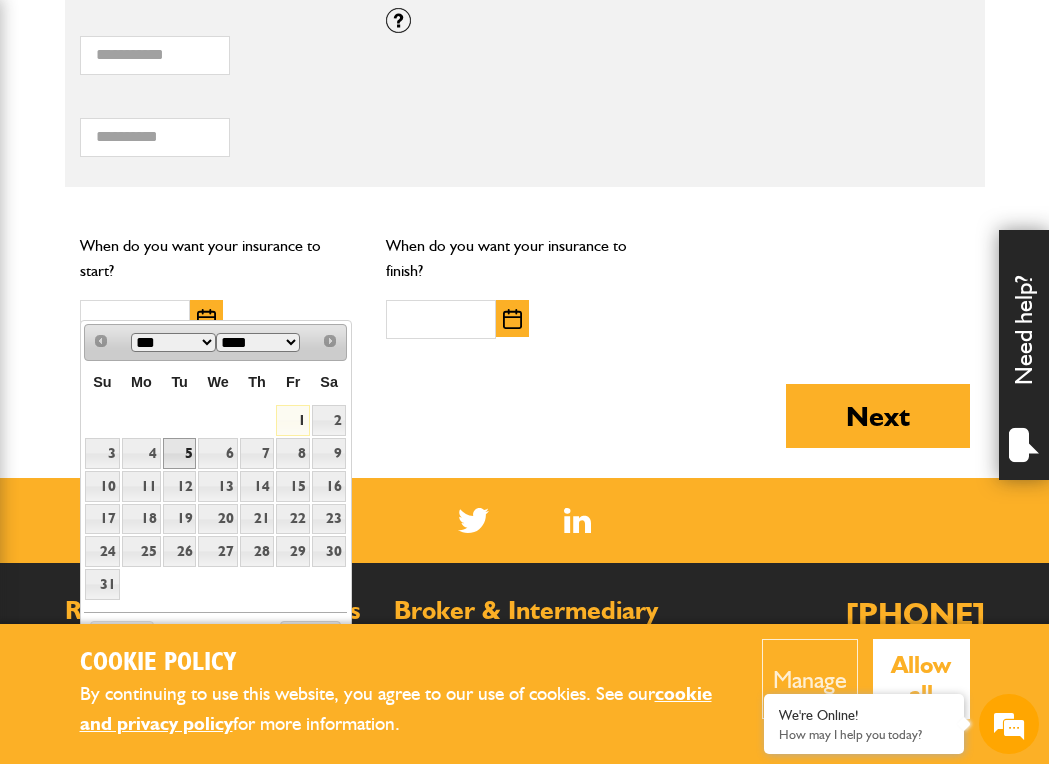 click on "5" at bounding box center [180, 453] 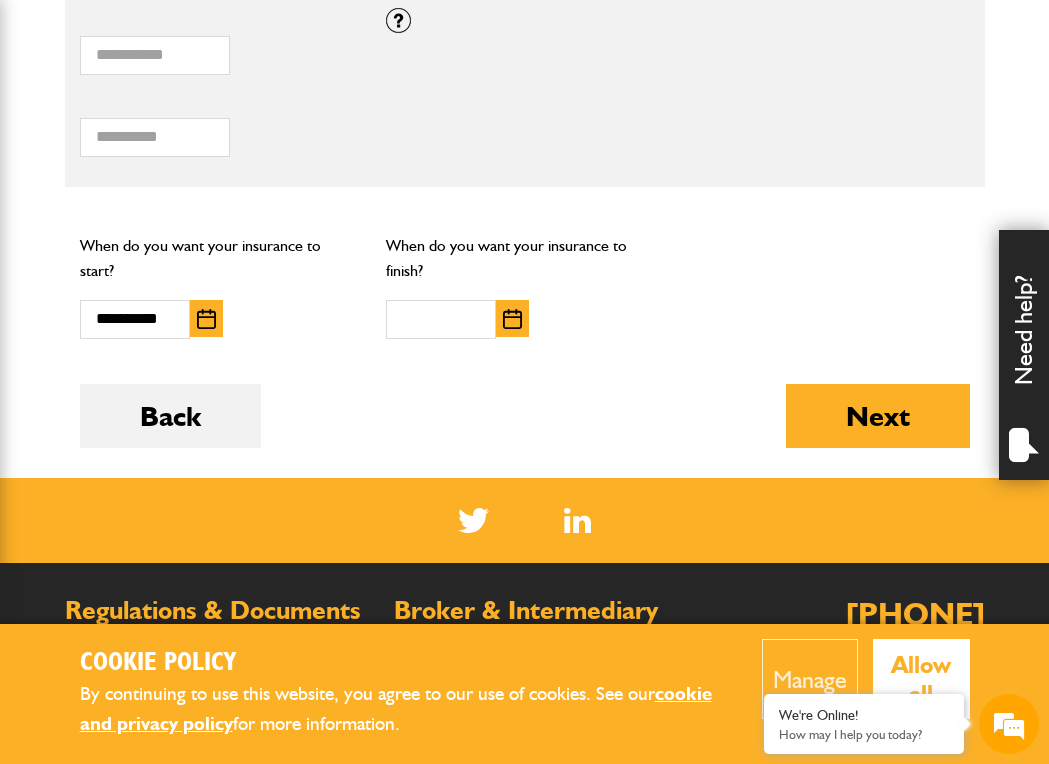 click at bounding box center [512, 319] 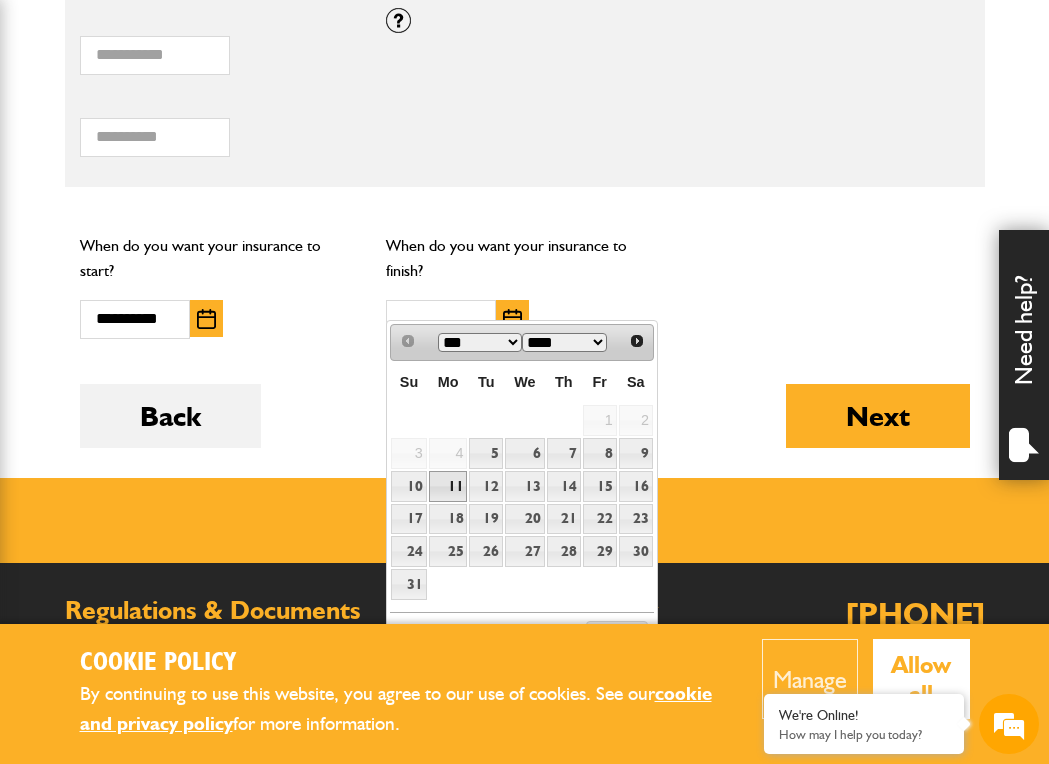 click on "11" at bounding box center [448, 486] 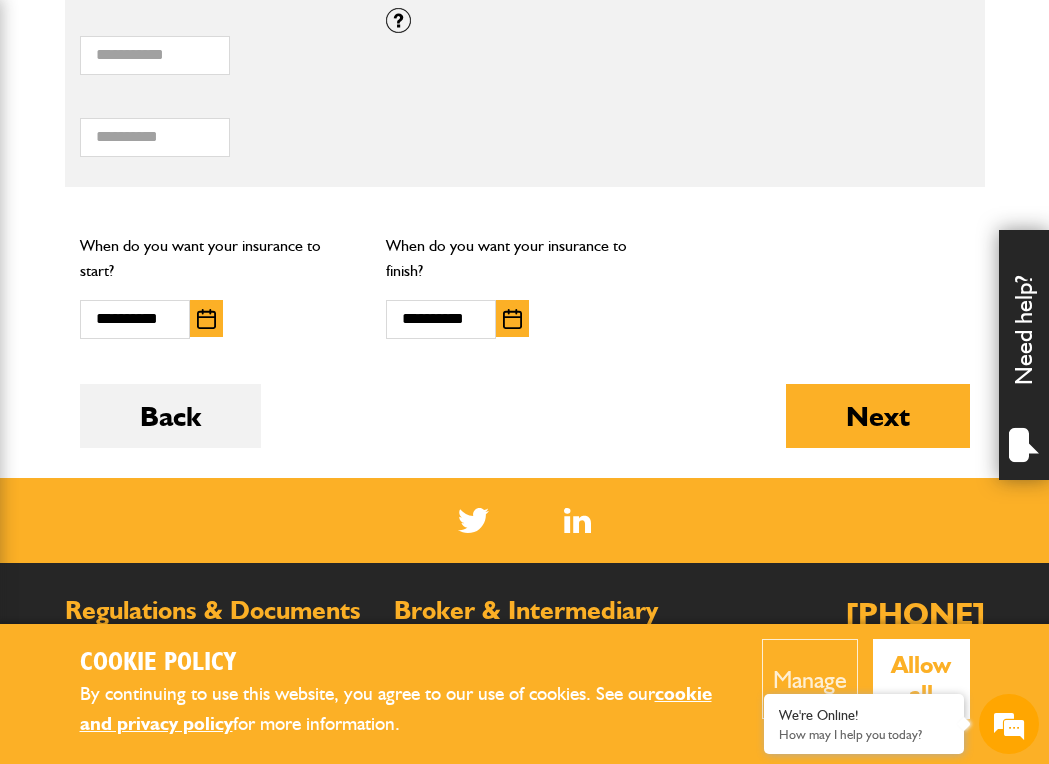 click on "**********" at bounding box center [538, 319] 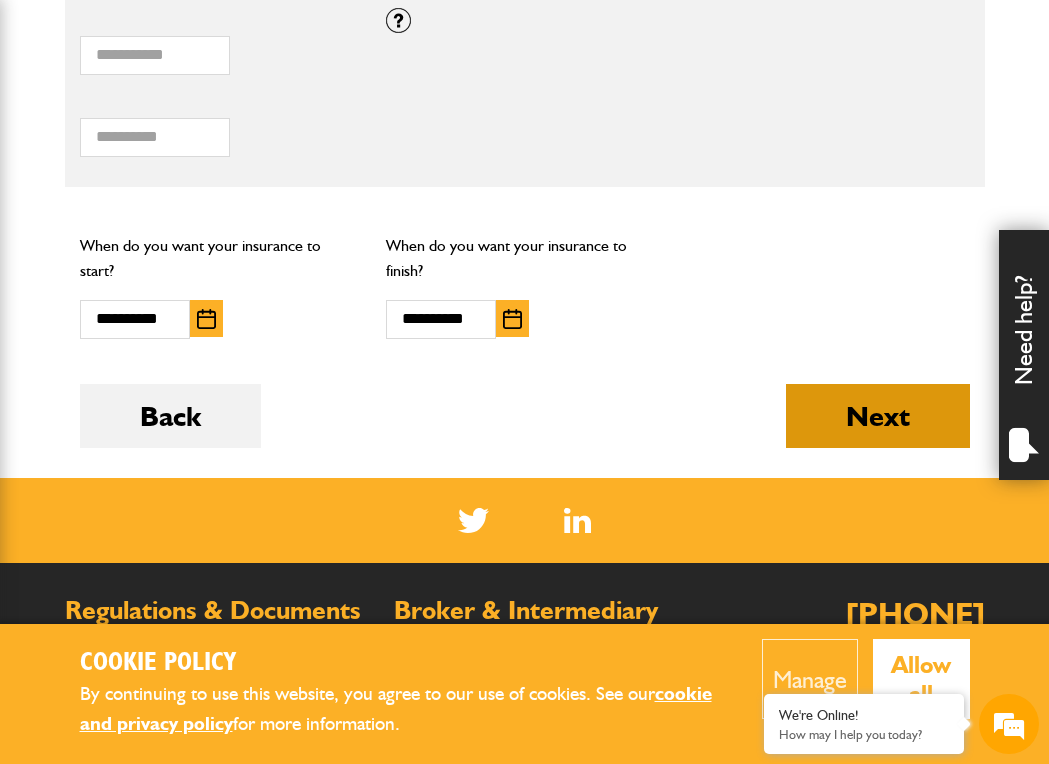 click on "Next" at bounding box center [878, 416] 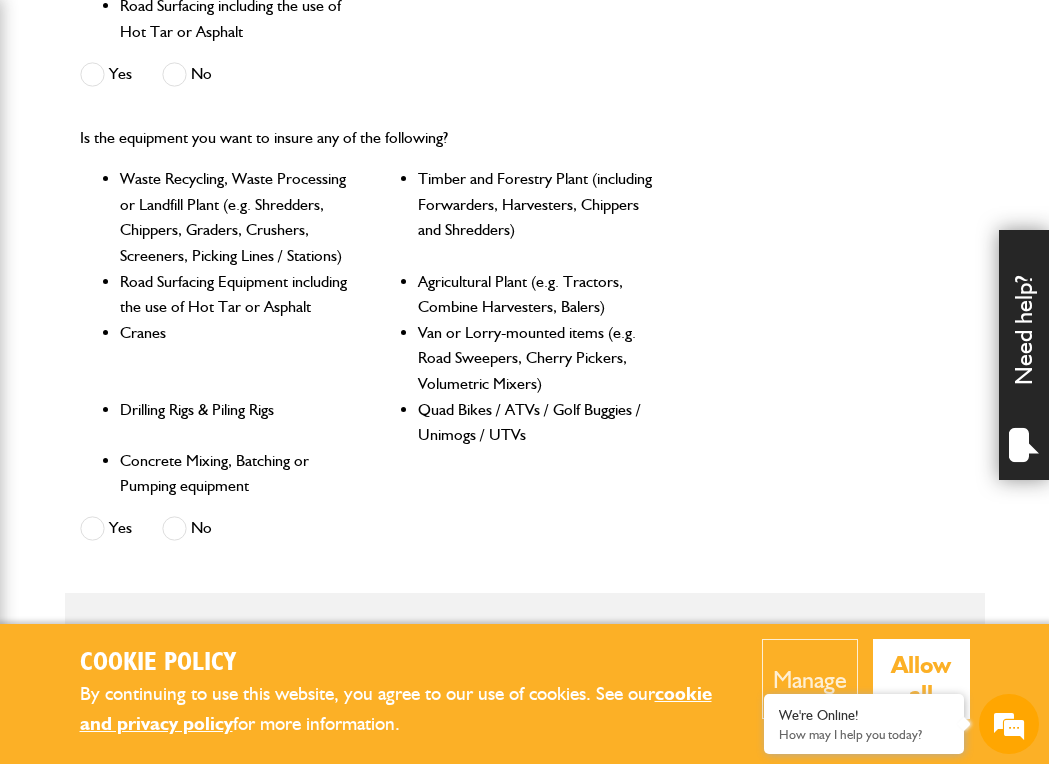 scroll, scrollTop: 1031, scrollLeft: 0, axis: vertical 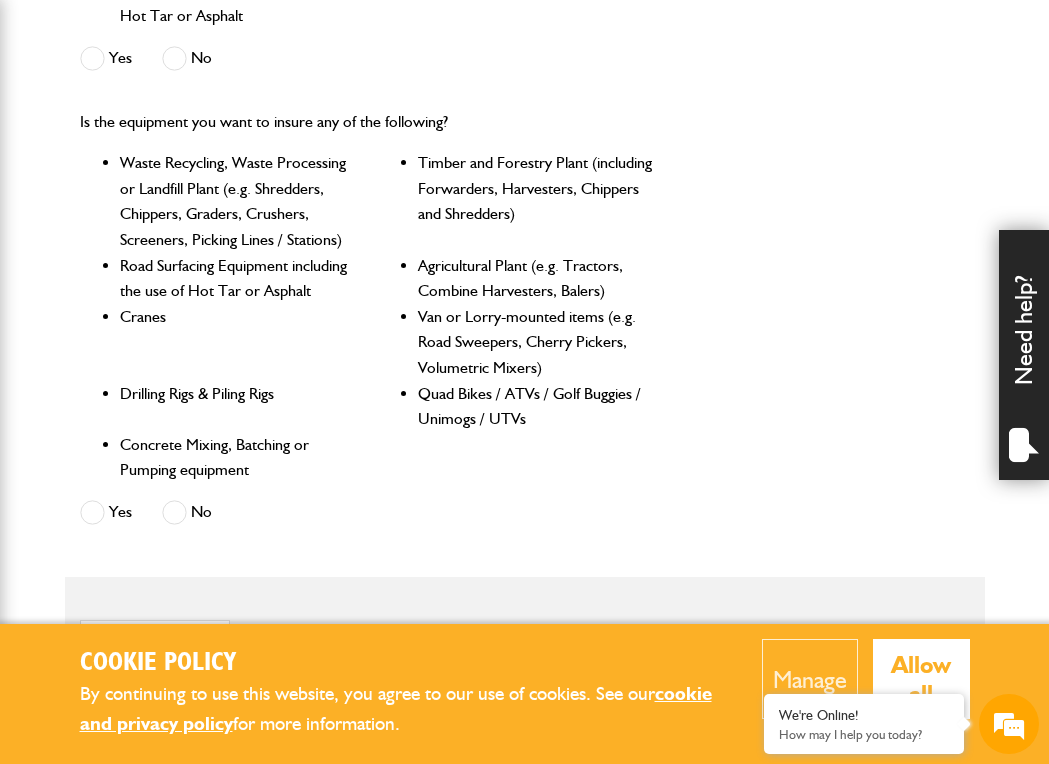 click on "No" at bounding box center (187, 512) 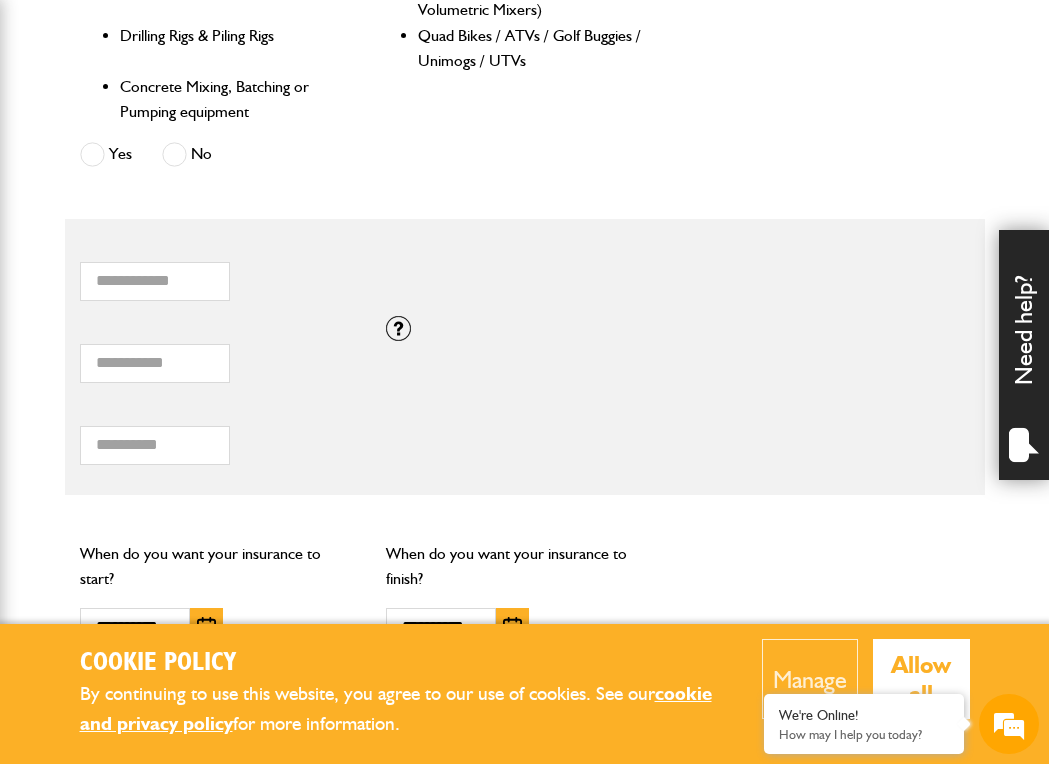 scroll, scrollTop: 0, scrollLeft: 0, axis: both 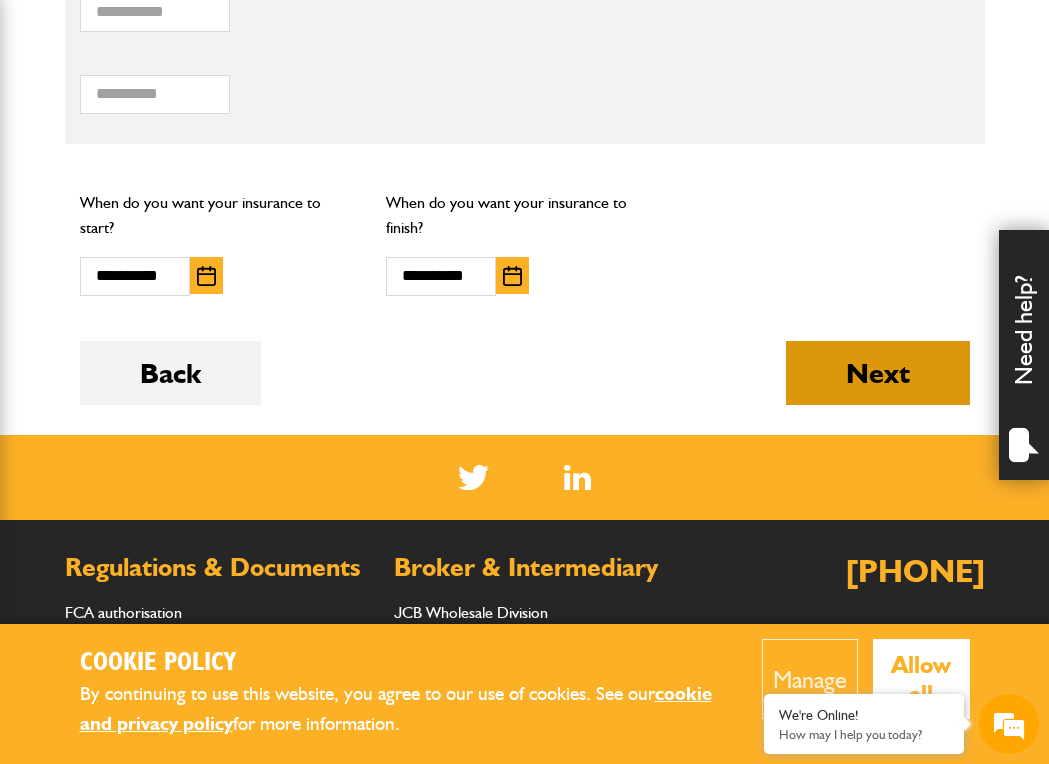 click on "Next" at bounding box center [878, 373] 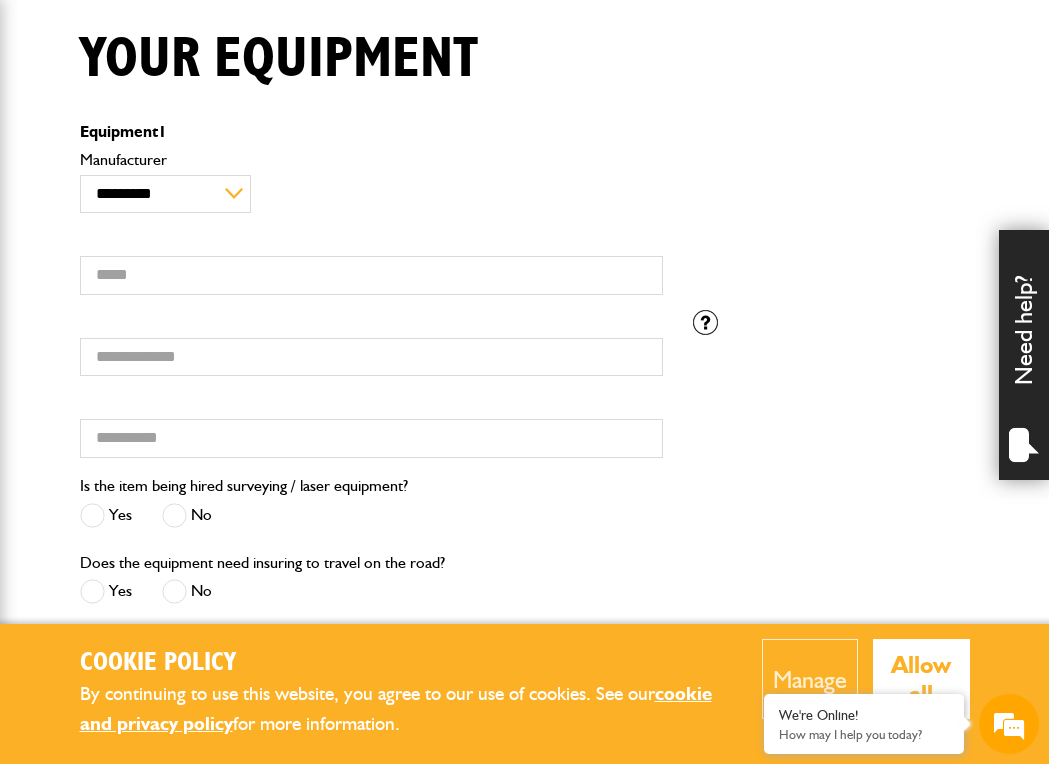 scroll, scrollTop: 494, scrollLeft: 0, axis: vertical 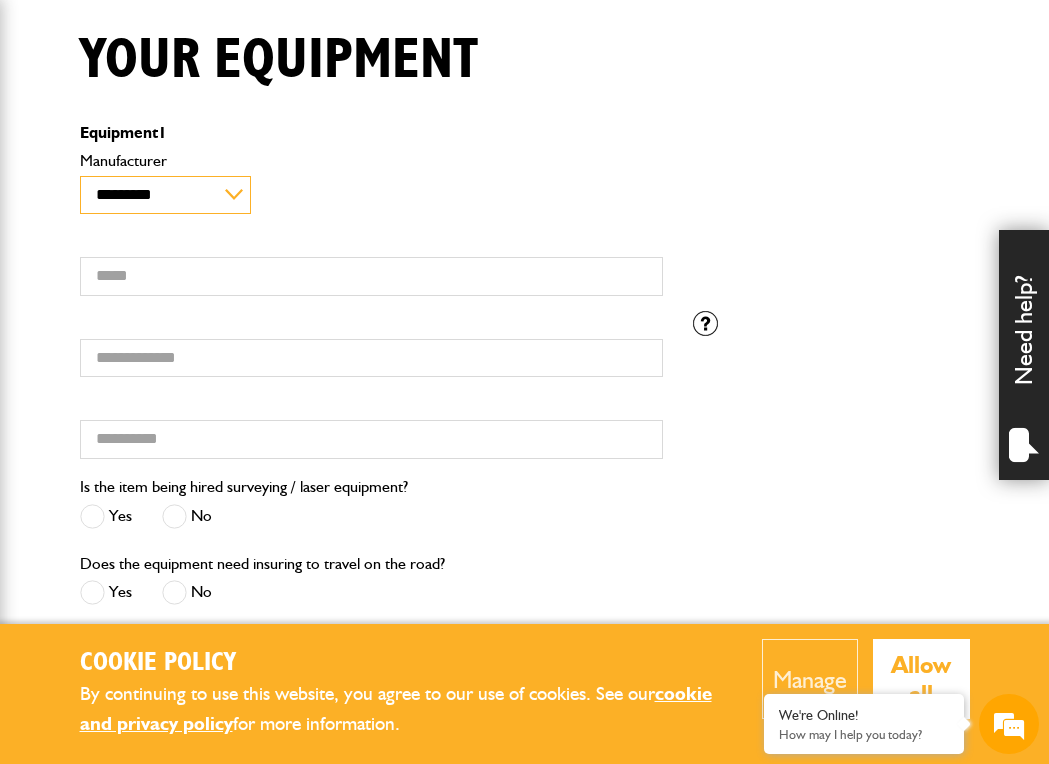 select on "**" 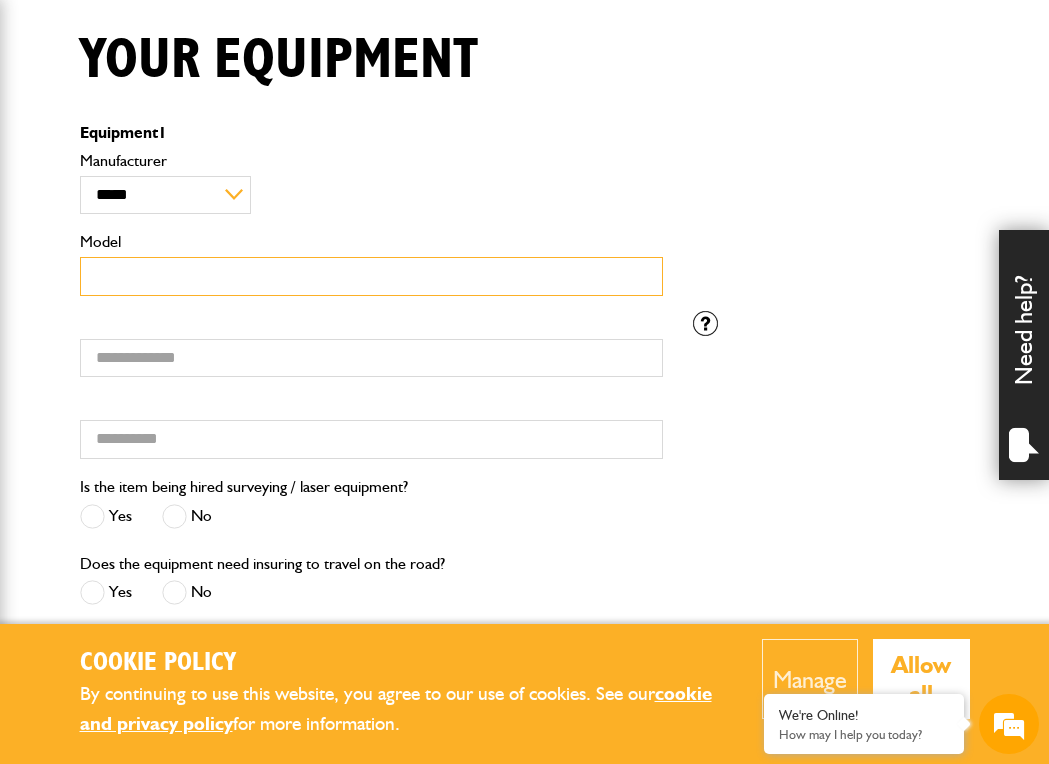 click on "Model" at bounding box center (371, 276) 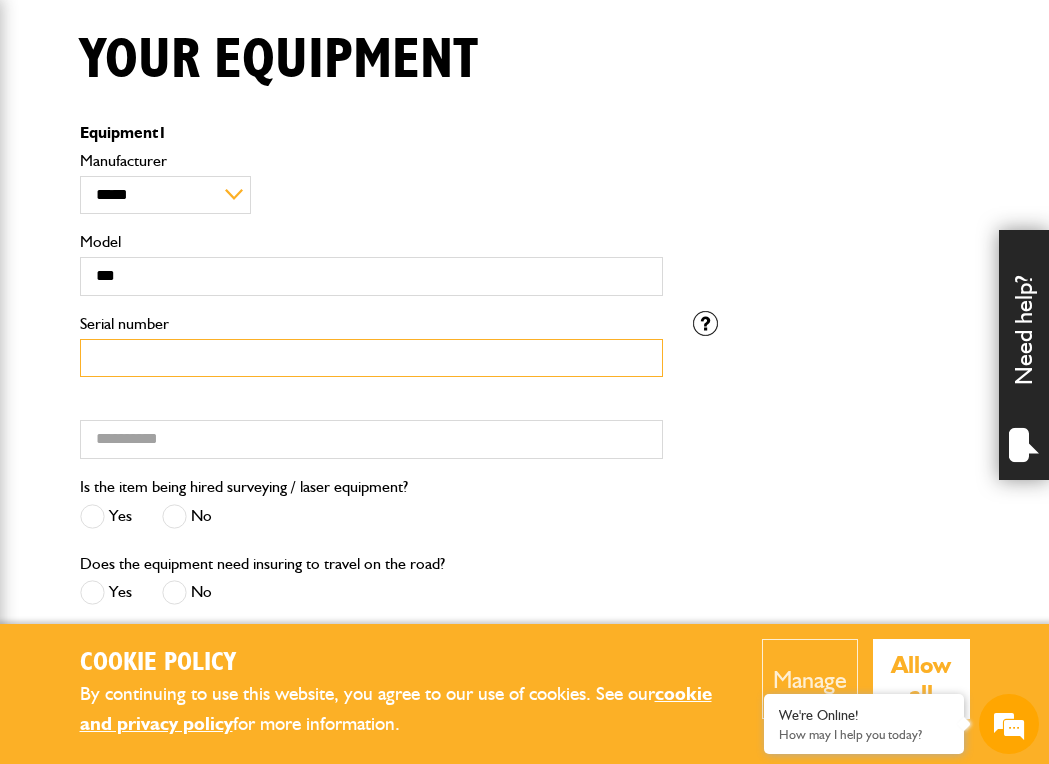 click on "Serial number" at bounding box center (371, 358) 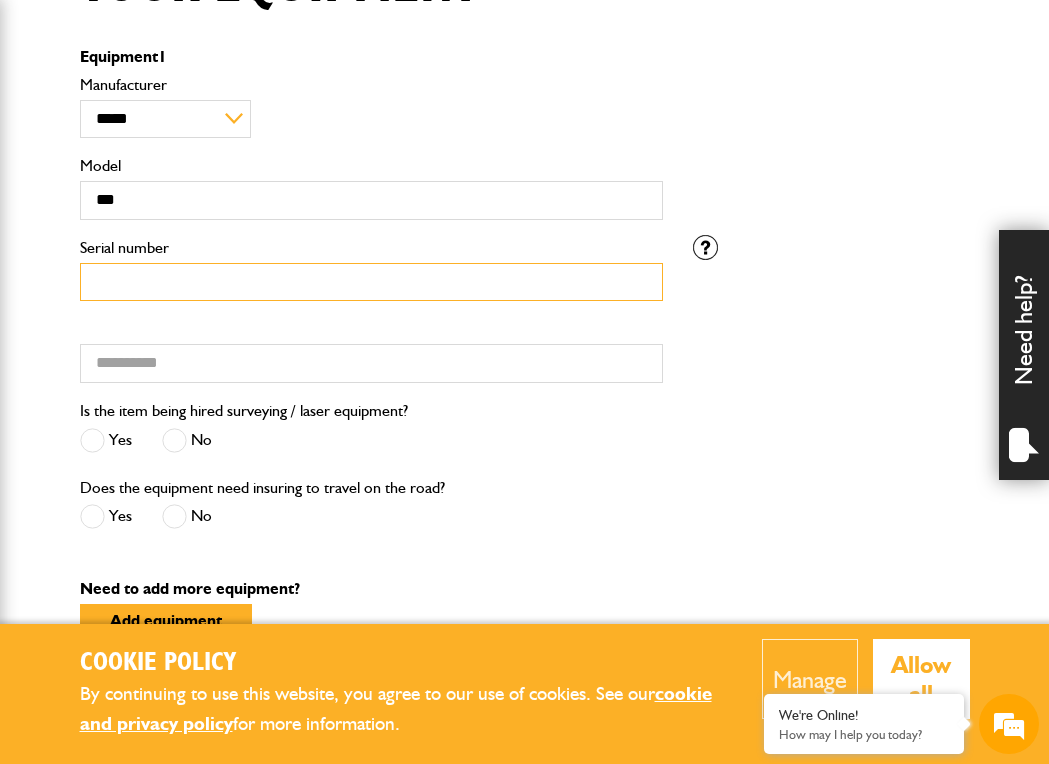 scroll, scrollTop: 571, scrollLeft: 0, axis: vertical 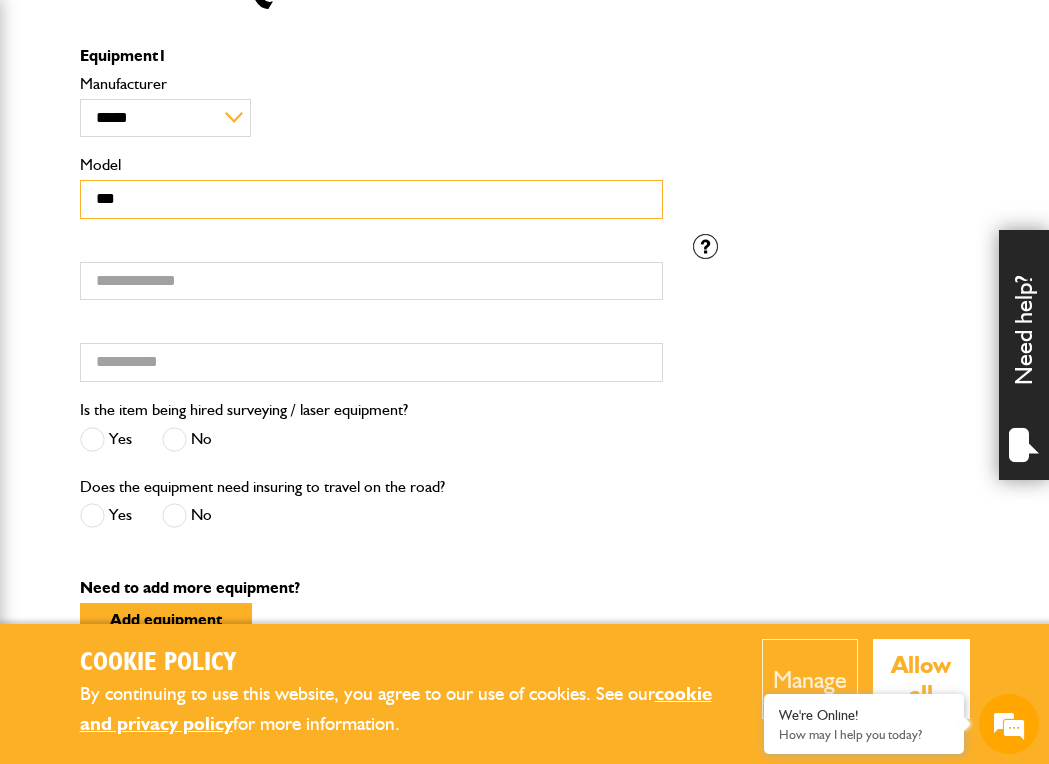 click on "***" at bounding box center [371, 199] 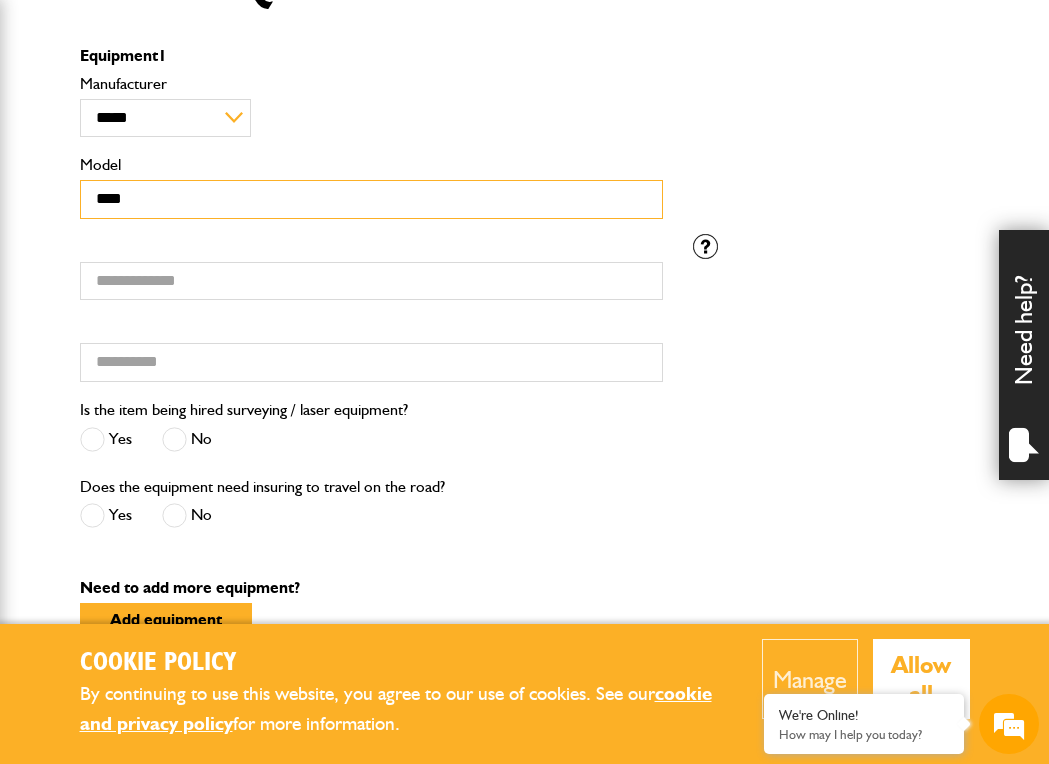 type on "***" 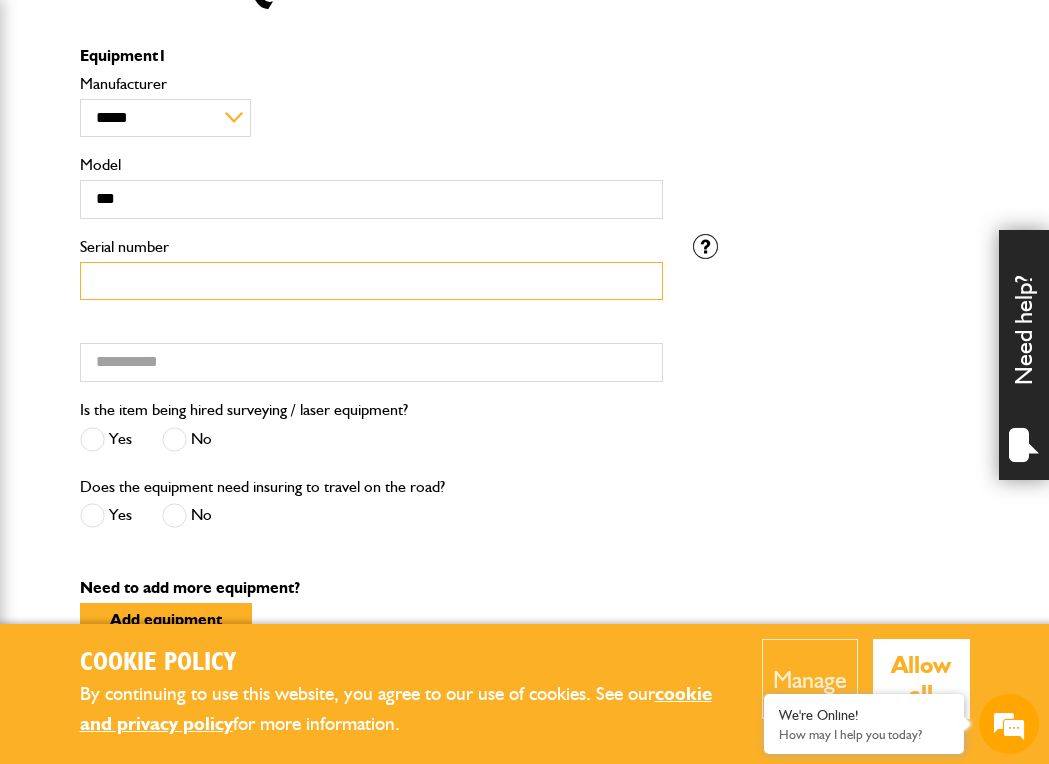 click on "Serial number" at bounding box center [371, 281] 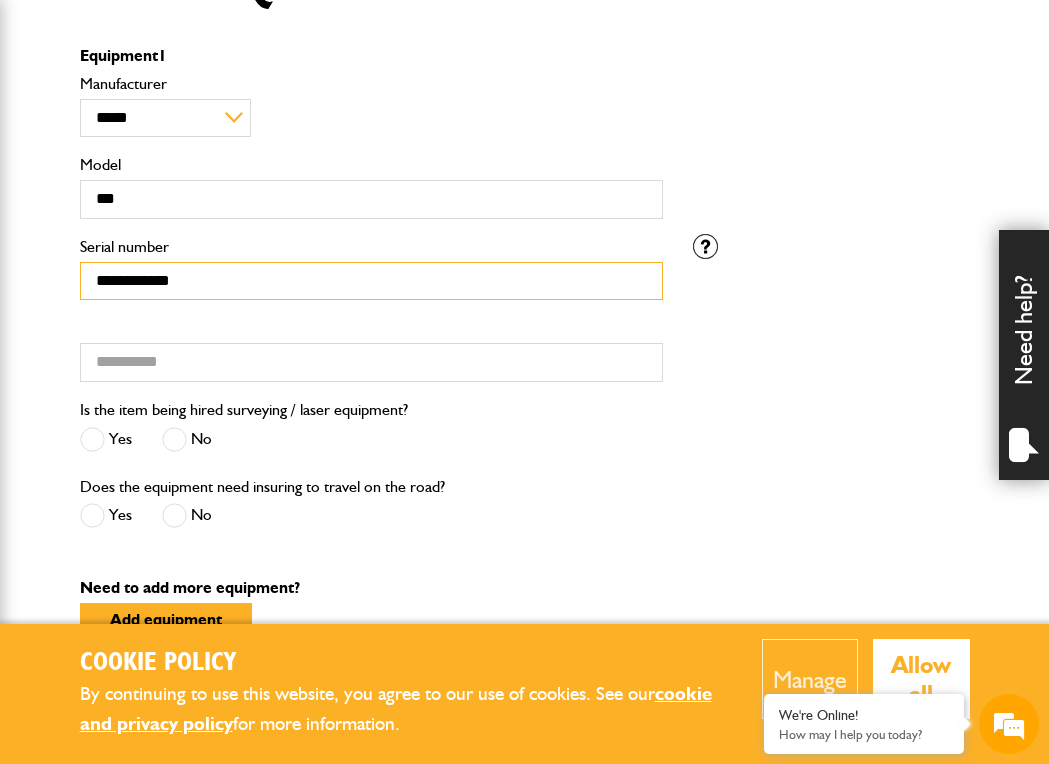type on "**********" 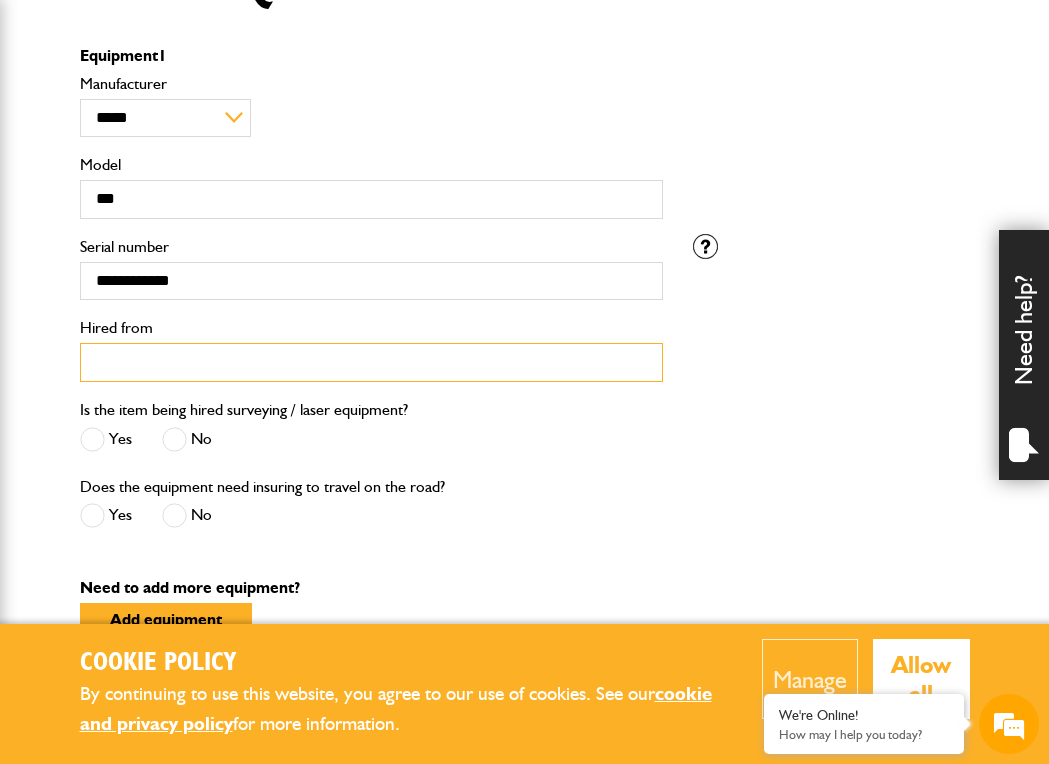 click on "Hired from" at bounding box center (371, 362) 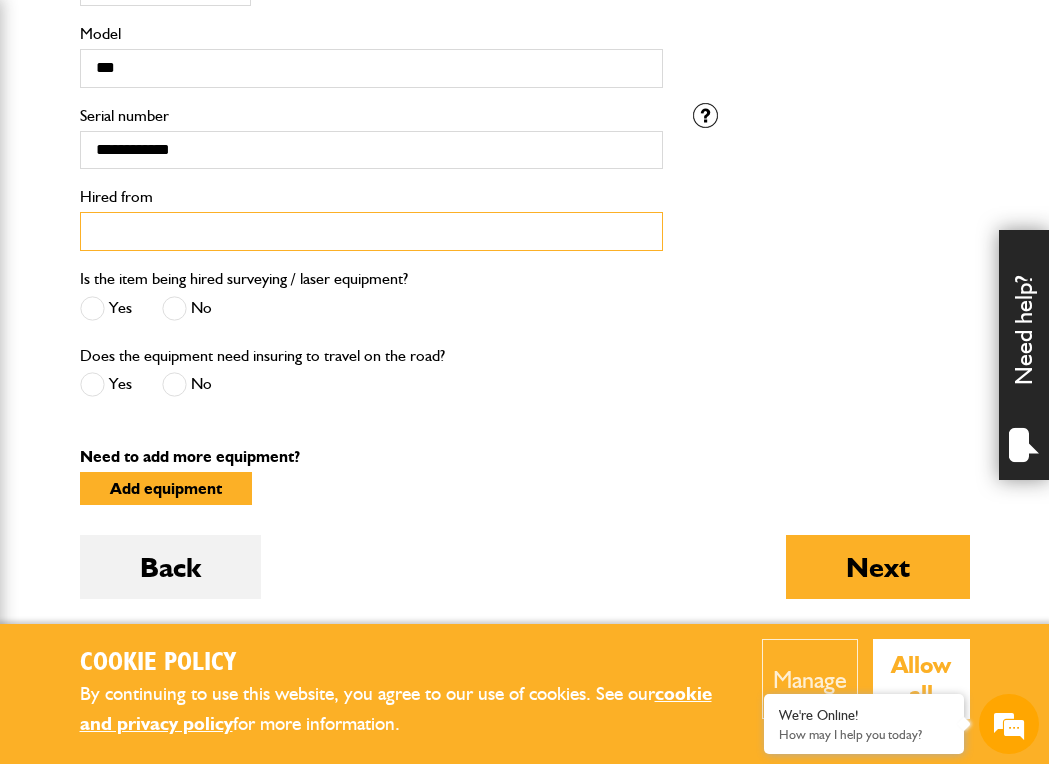 scroll, scrollTop: 703, scrollLeft: 0, axis: vertical 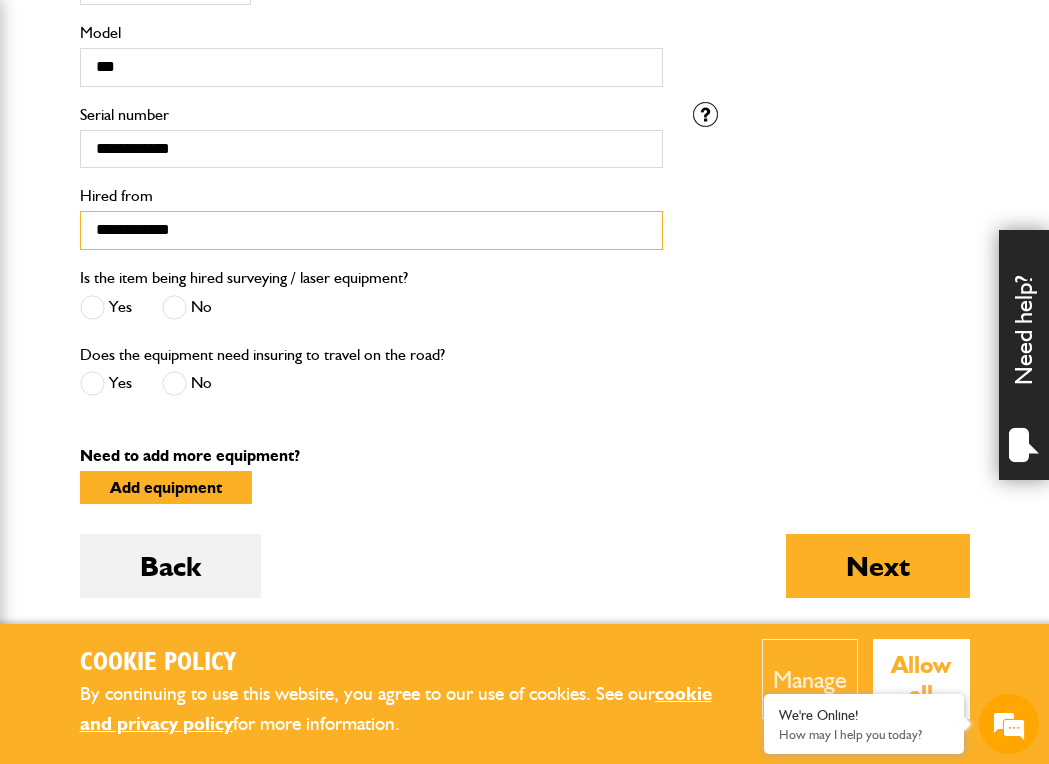 type on "**********" 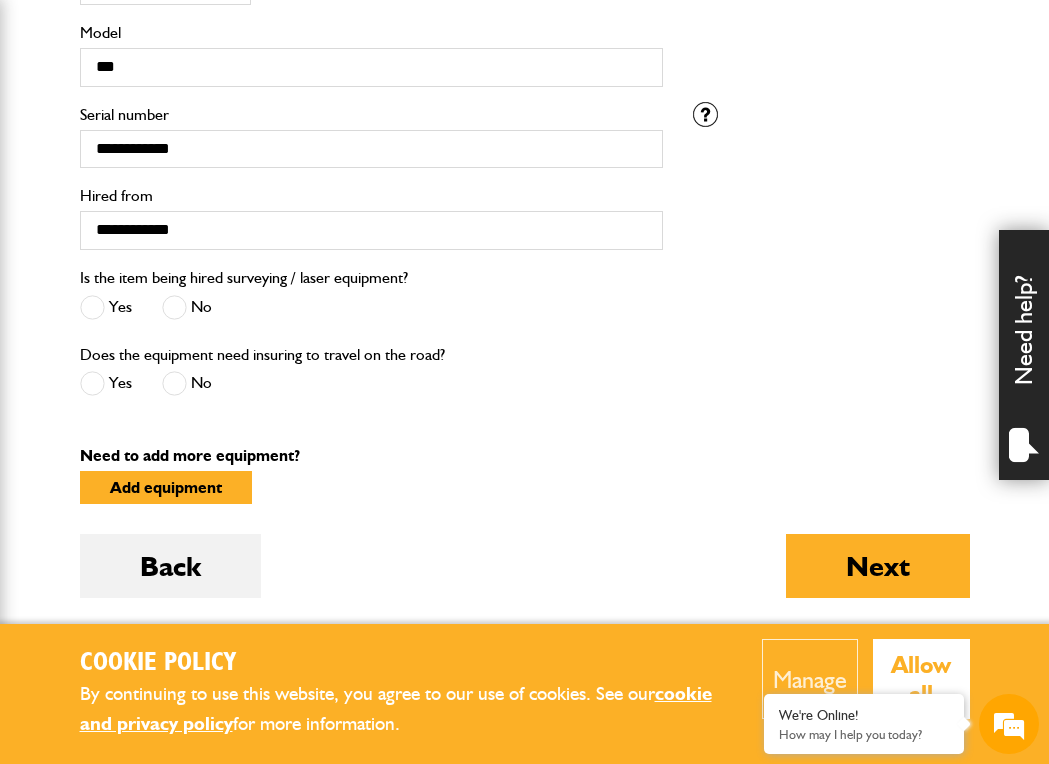 click on "Does the equipment need insuring to travel on the road?
Yes
No" at bounding box center (371, 380) 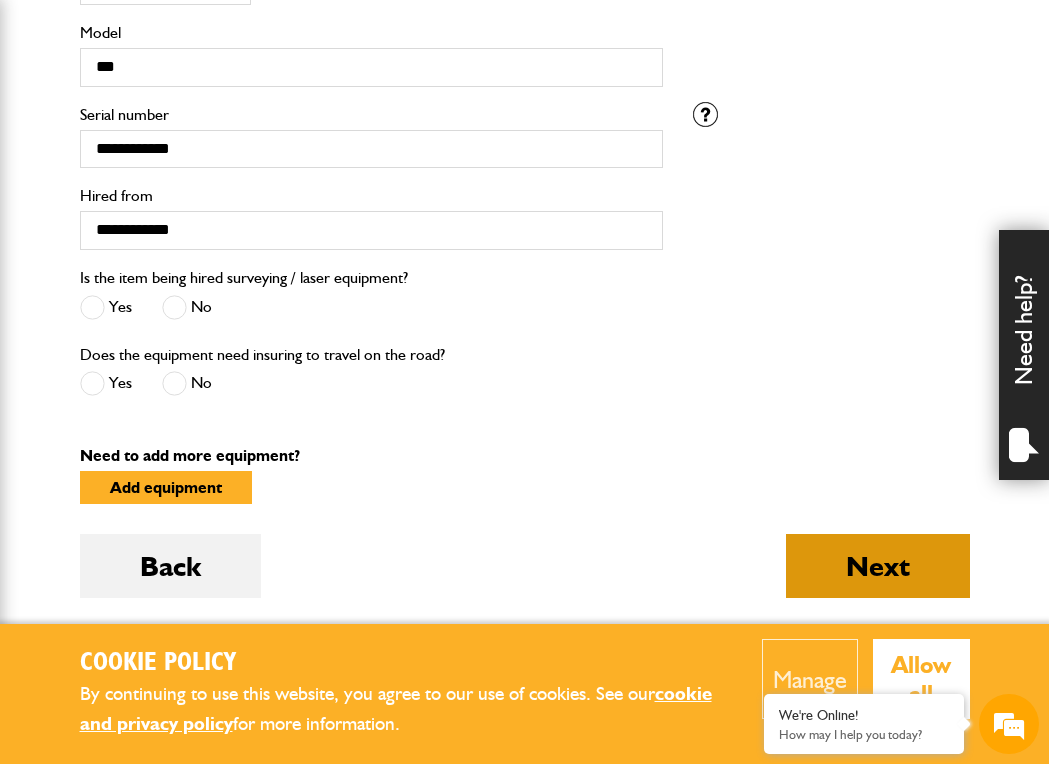 click on "Next" at bounding box center [878, 566] 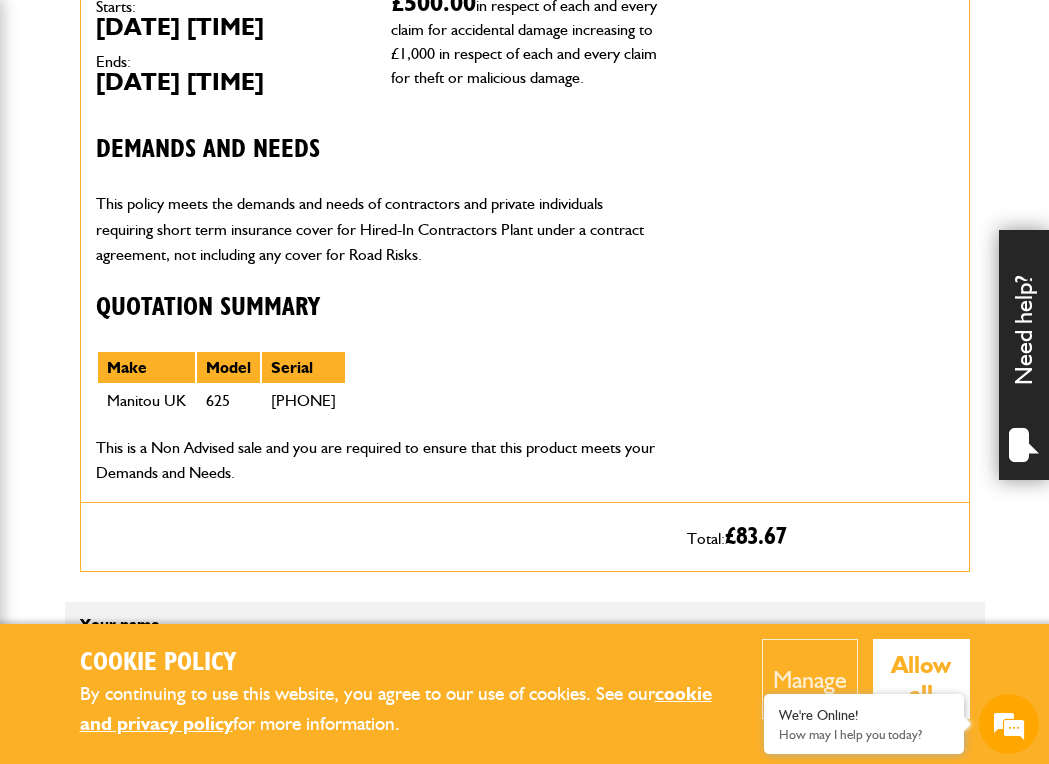 scroll, scrollTop: 821, scrollLeft: 0, axis: vertical 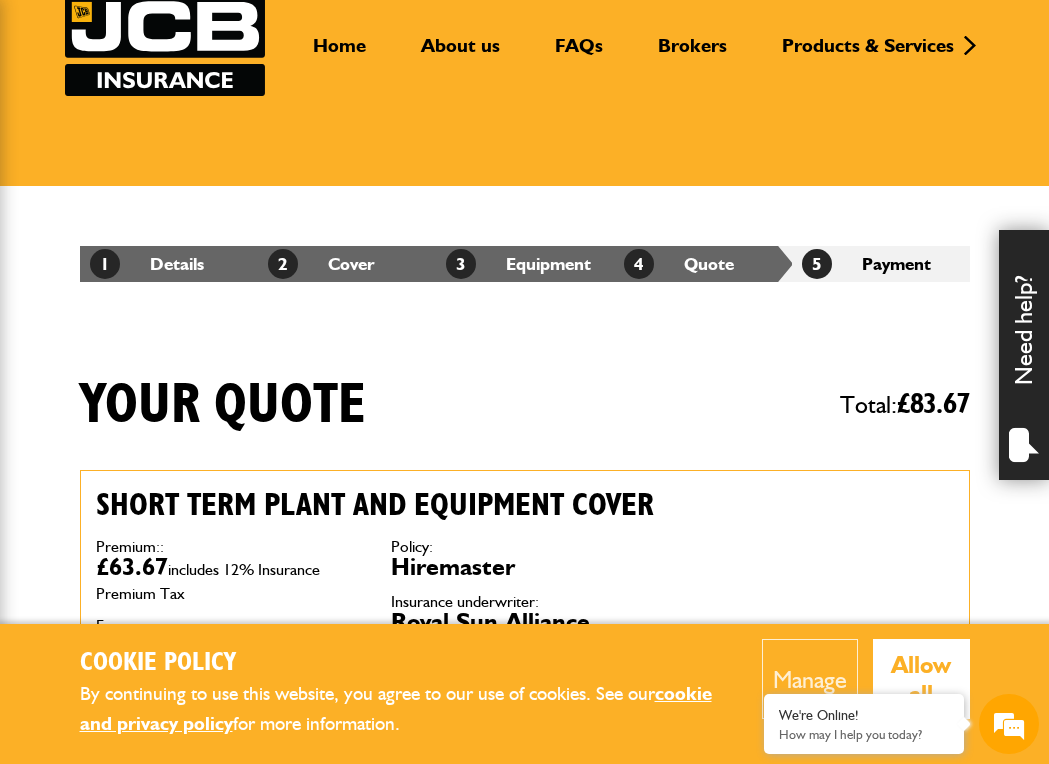 click on "4" at bounding box center [639, 264] 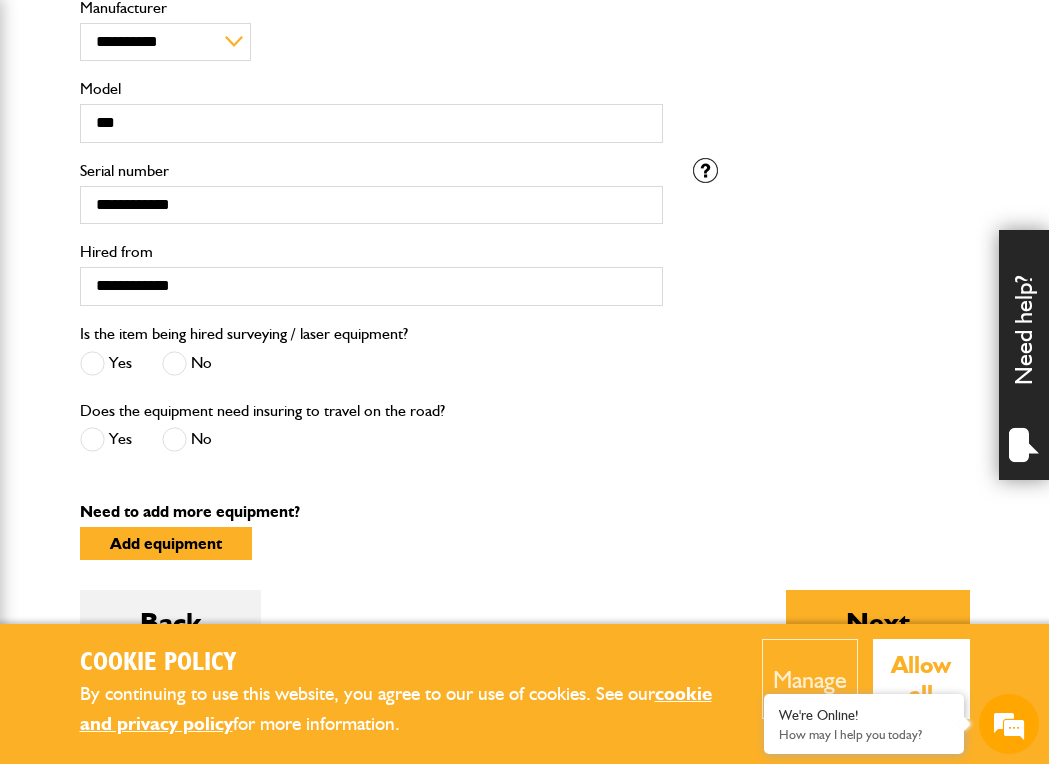 scroll, scrollTop: 637, scrollLeft: 0, axis: vertical 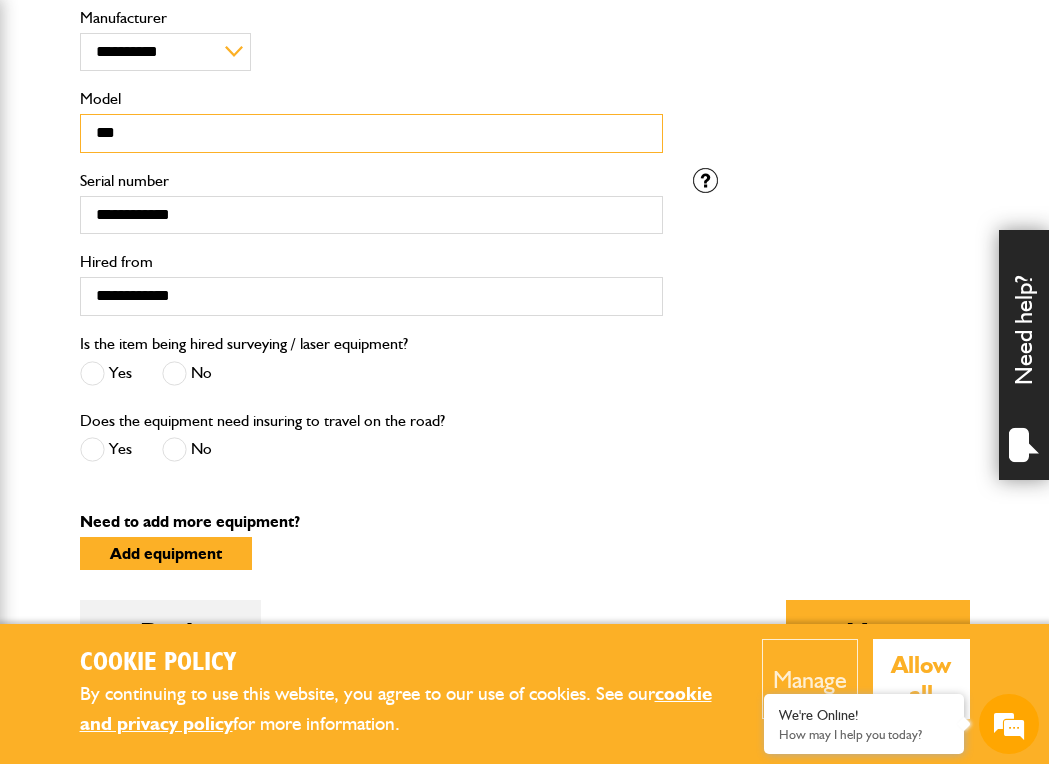 click on "***" at bounding box center [371, 133] 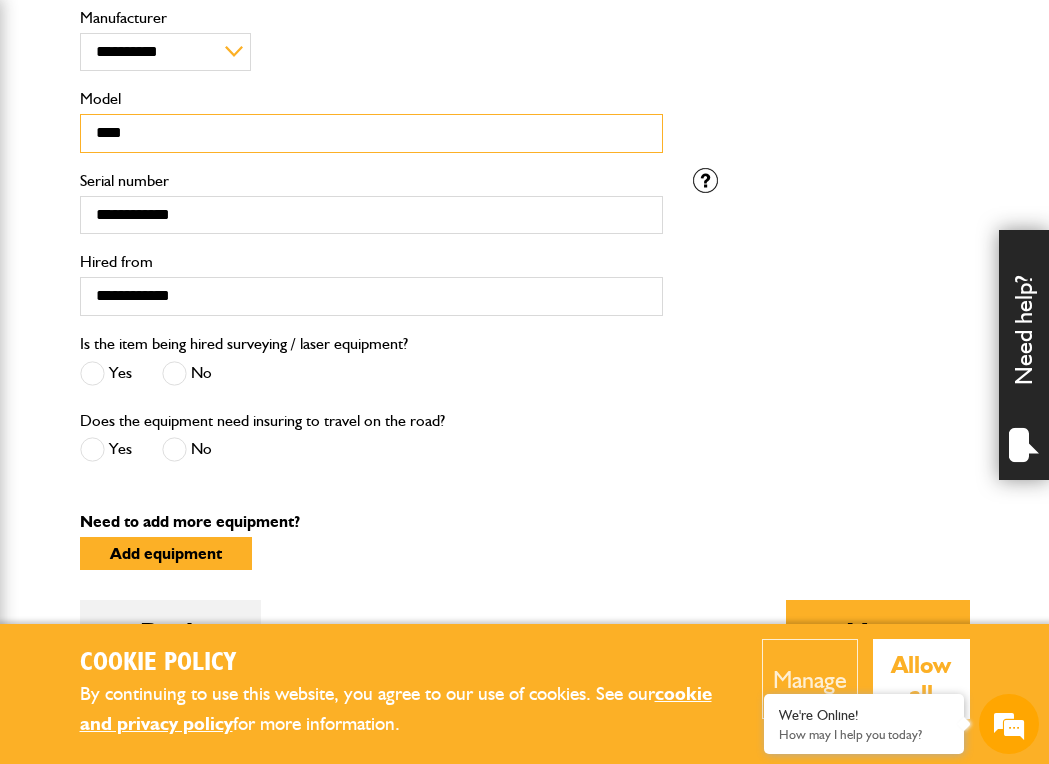 type on "****" 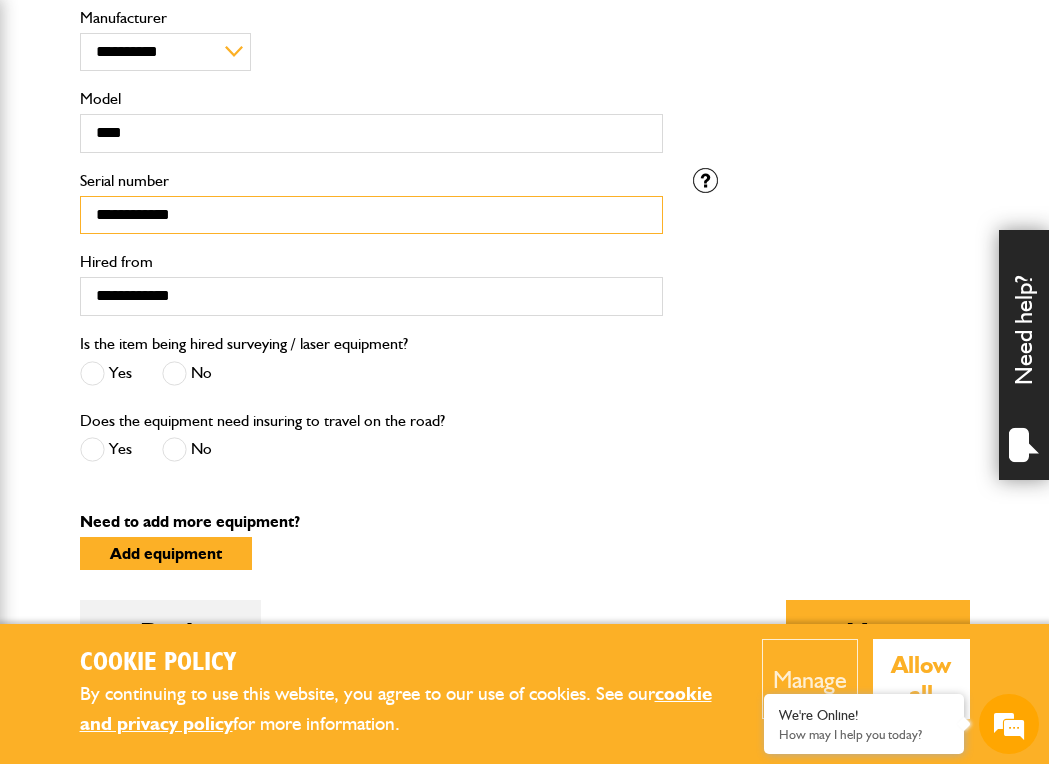 click on "**********" at bounding box center (371, 215) 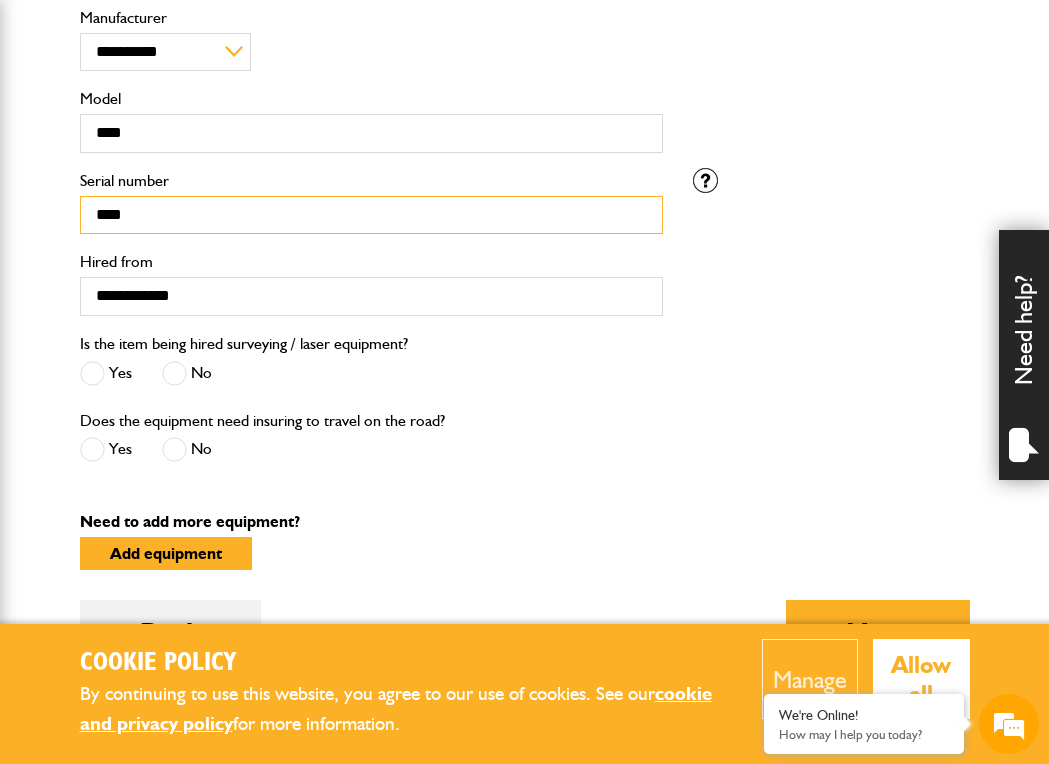 scroll, scrollTop: 0, scrollLeft: 0, axis: both 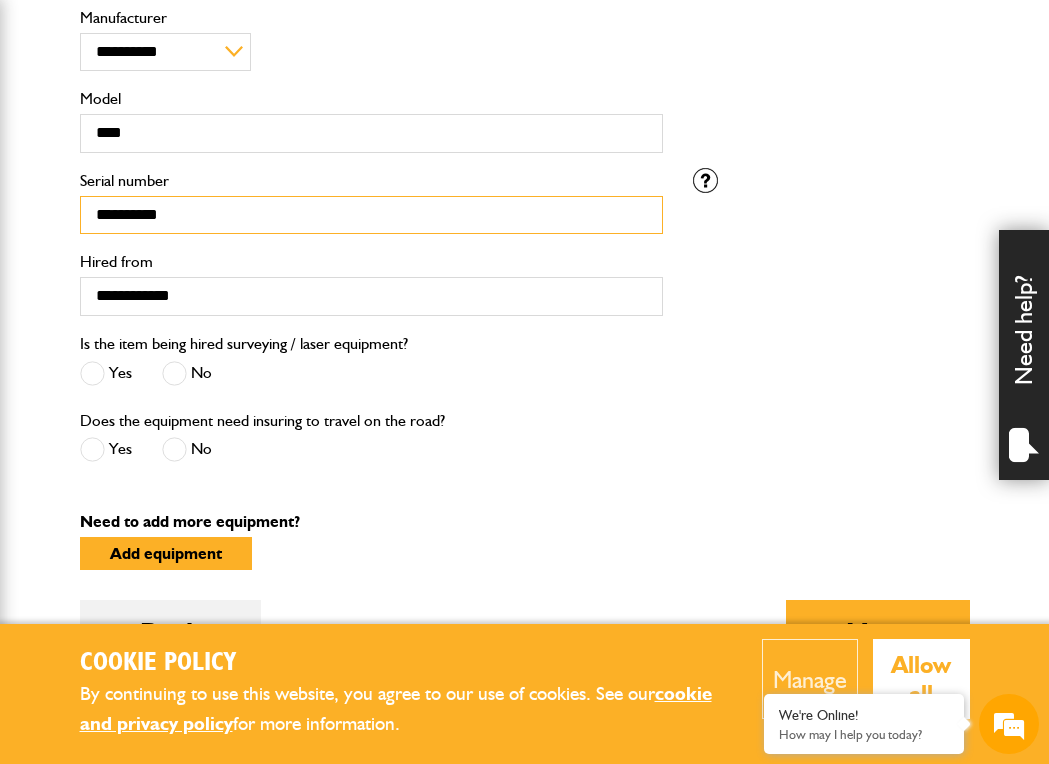 type on "**********" 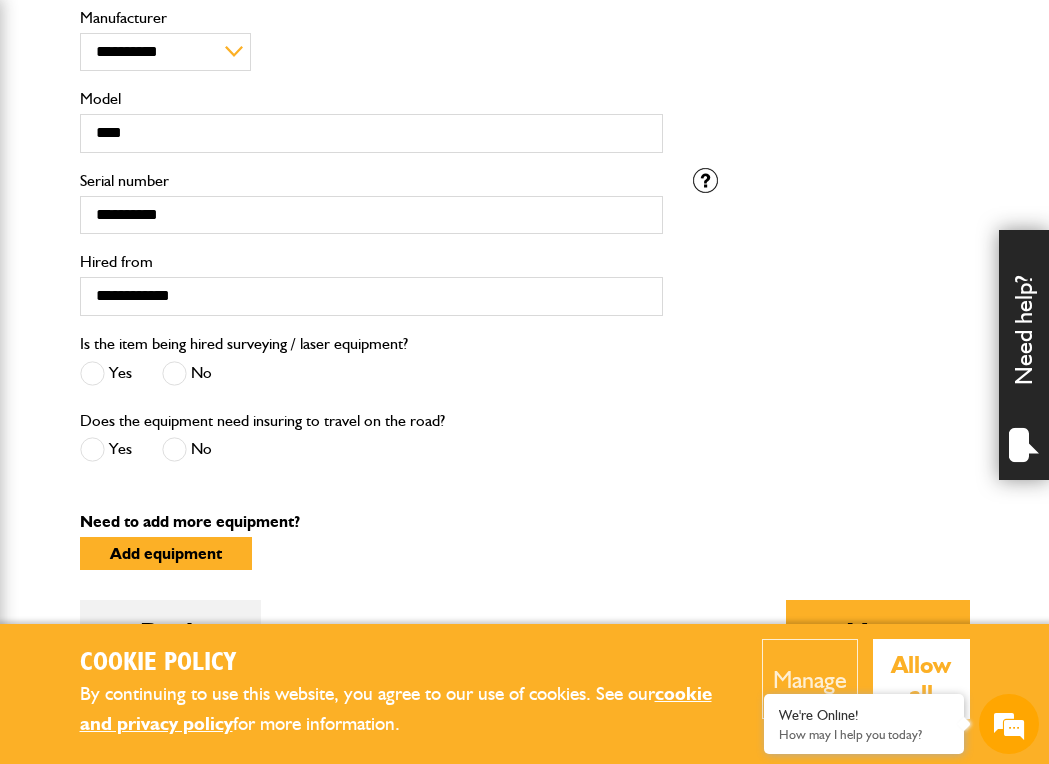 click on "**********" at bounding box center (371, 250) 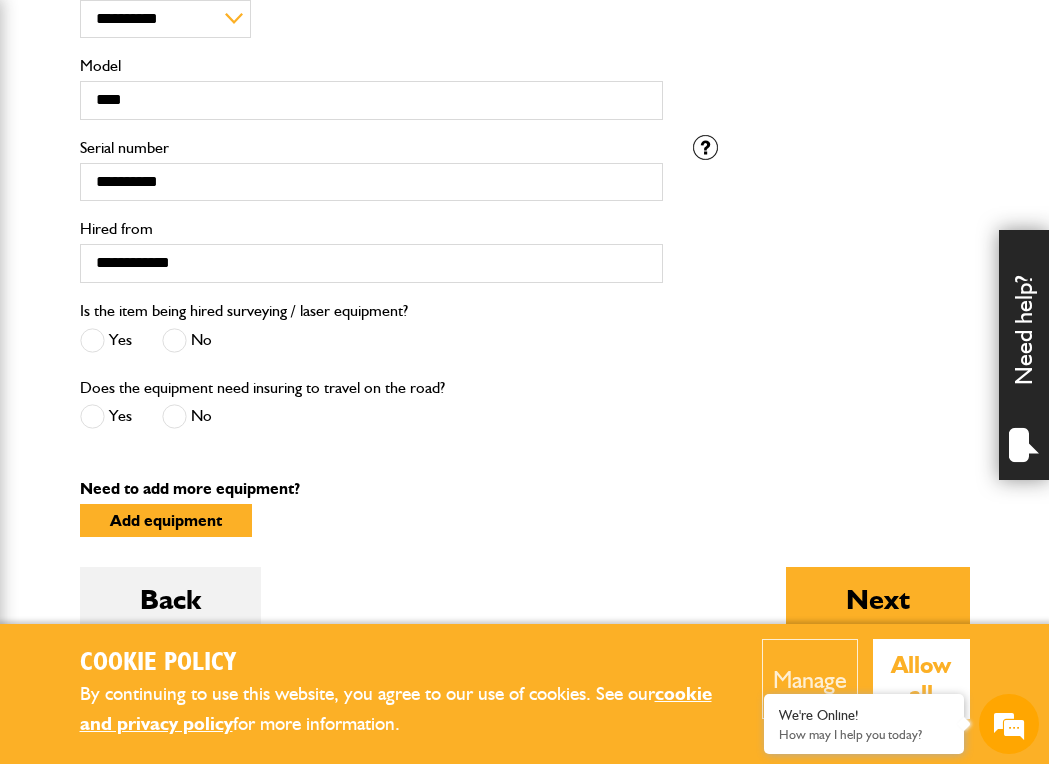 scroll, scrollTop: 685, scrollLeft: 0, axis: vertical 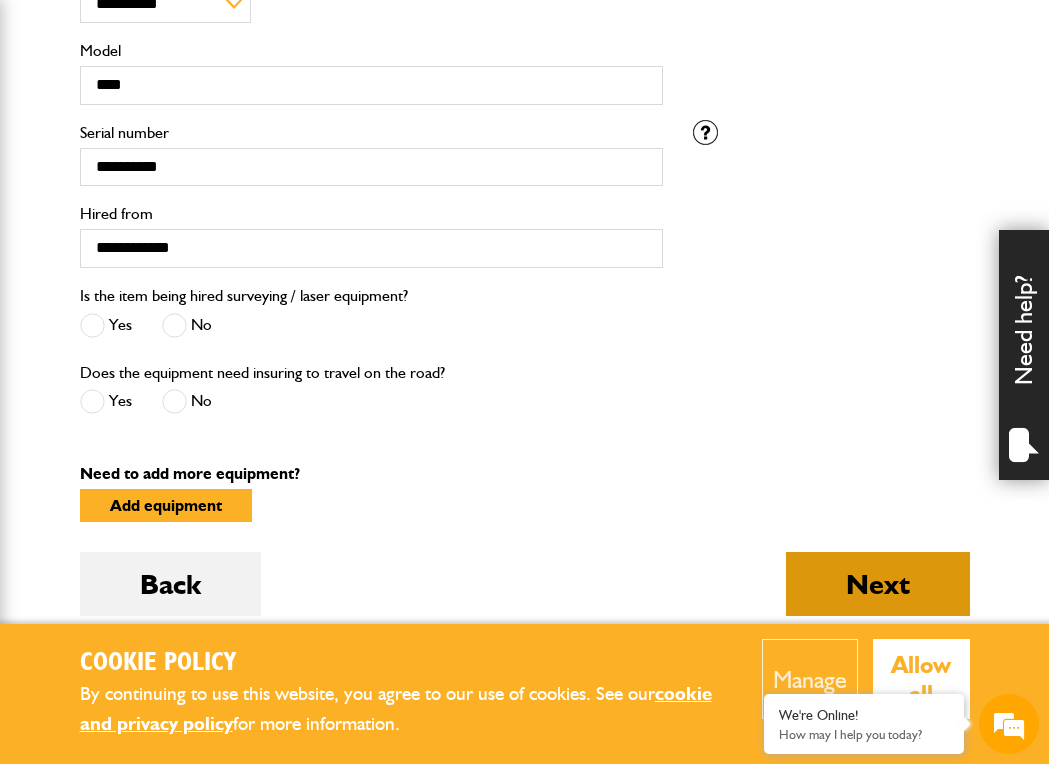 click on "Next" at bounding box center [878, 584] 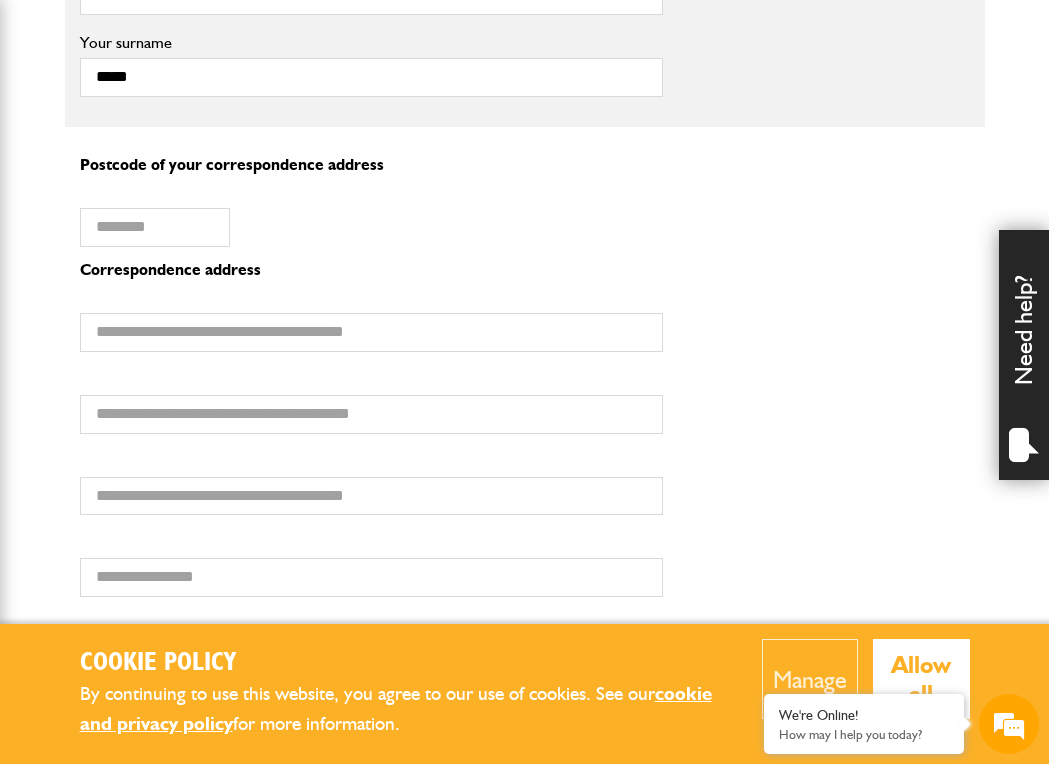 scroll, scrollTop: 1519, scrollLeft: 0, axis: vertical 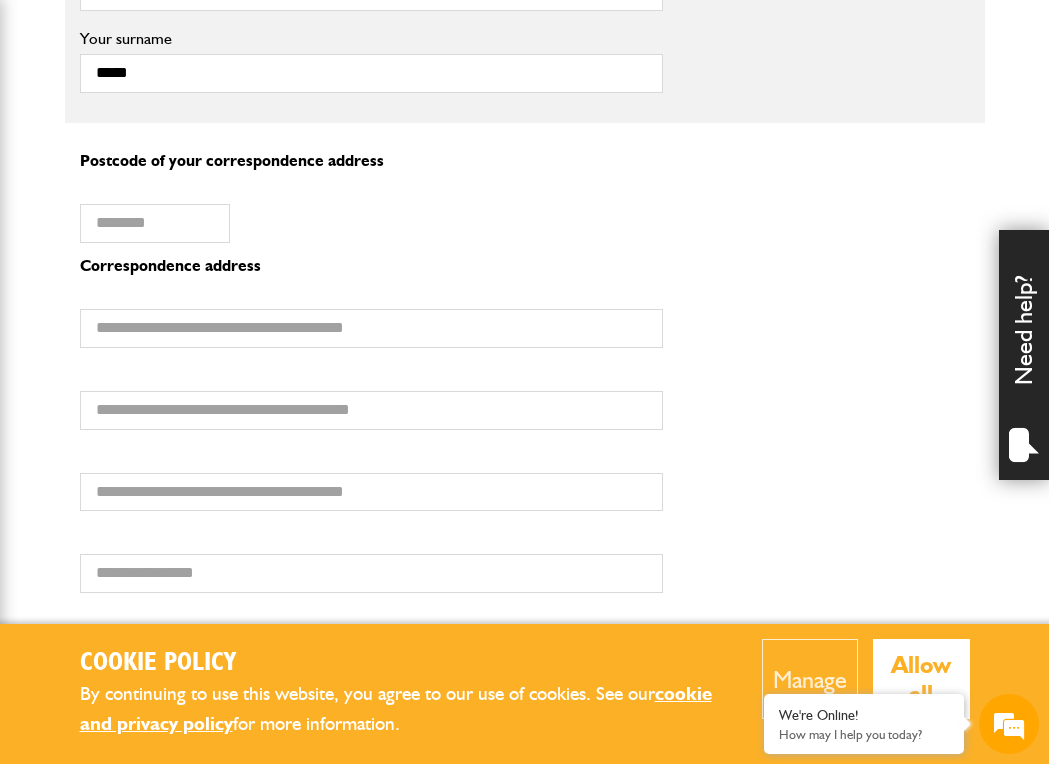 click on "Postcode of your correspondence address" at bounding box center [371, 161] 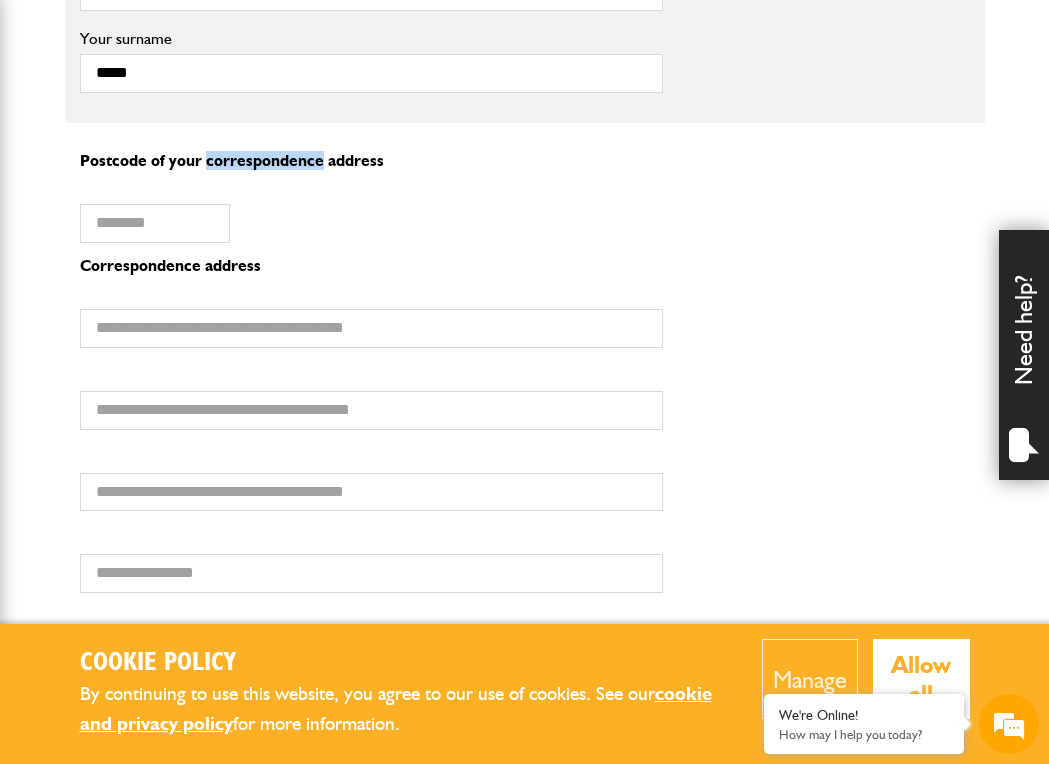 click on "Postcode of your correspondence address" at bounding box center (371, 161) 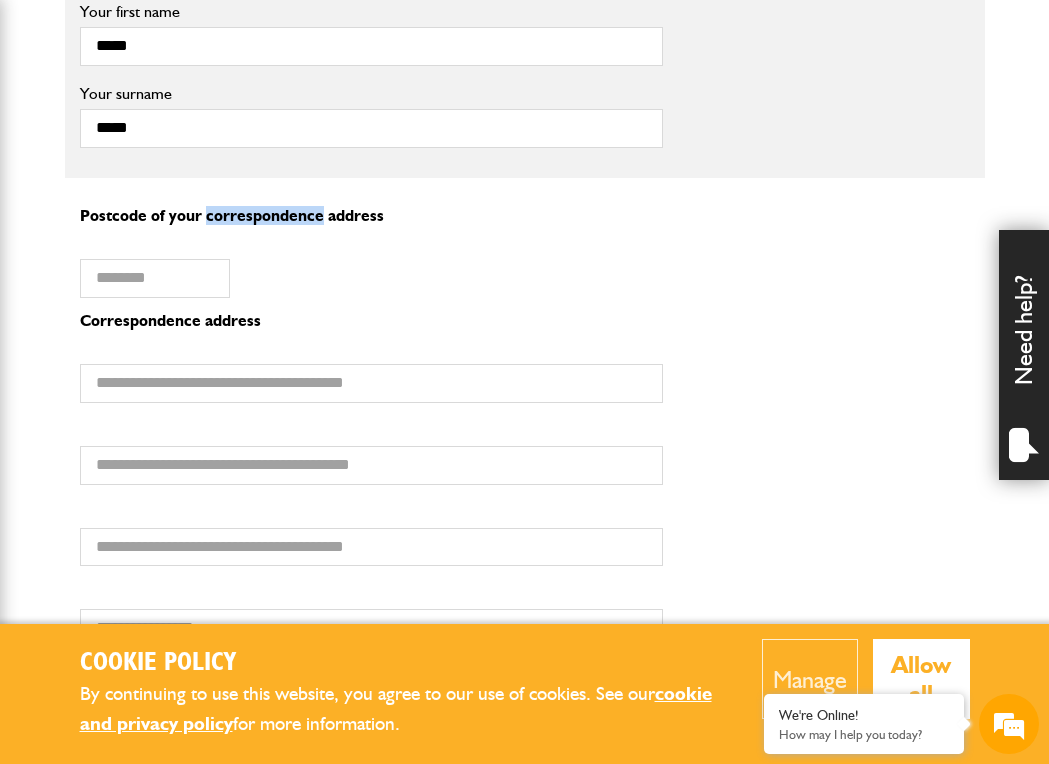 scroll, scrollTop: 1424, scrollLeft: 0, axis: vertical 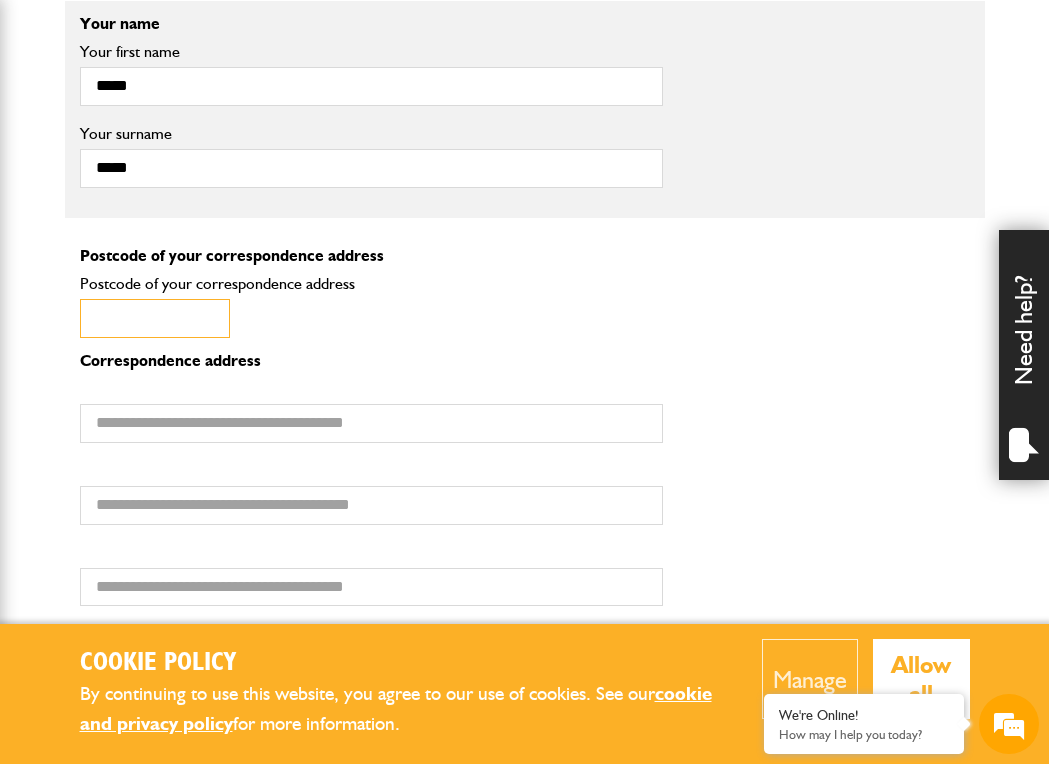 paste on "********" 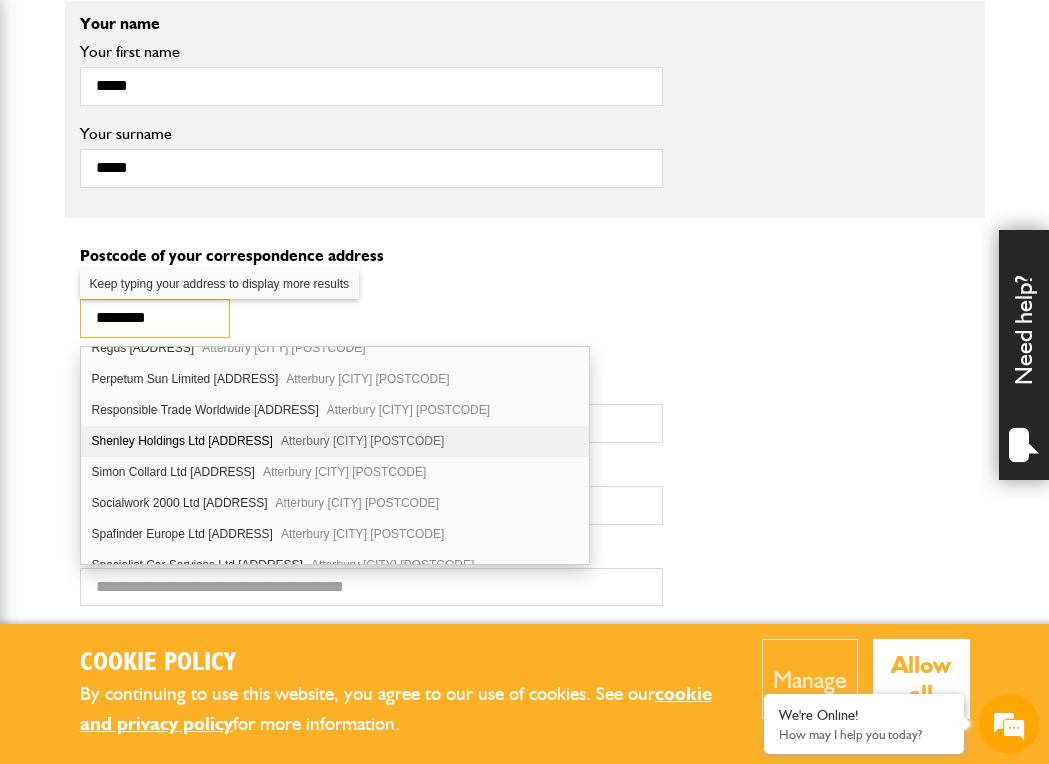 scroll, scrollTop: 393, scrollLeft: 0, axis: vertical 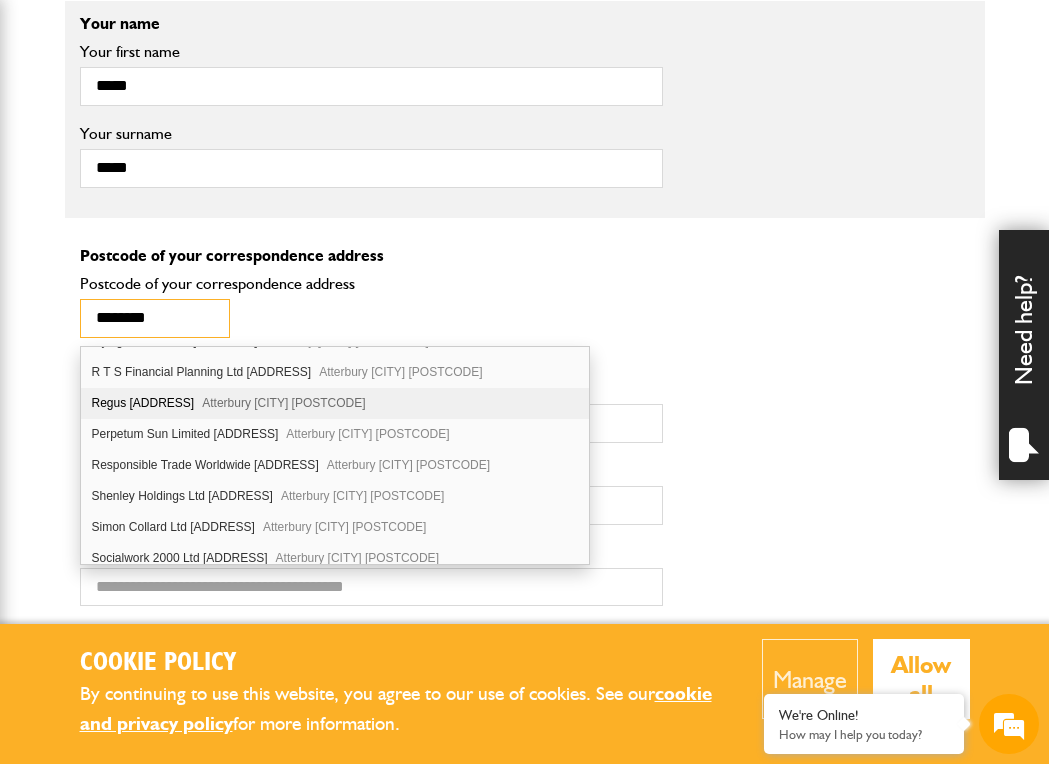 type on "********" 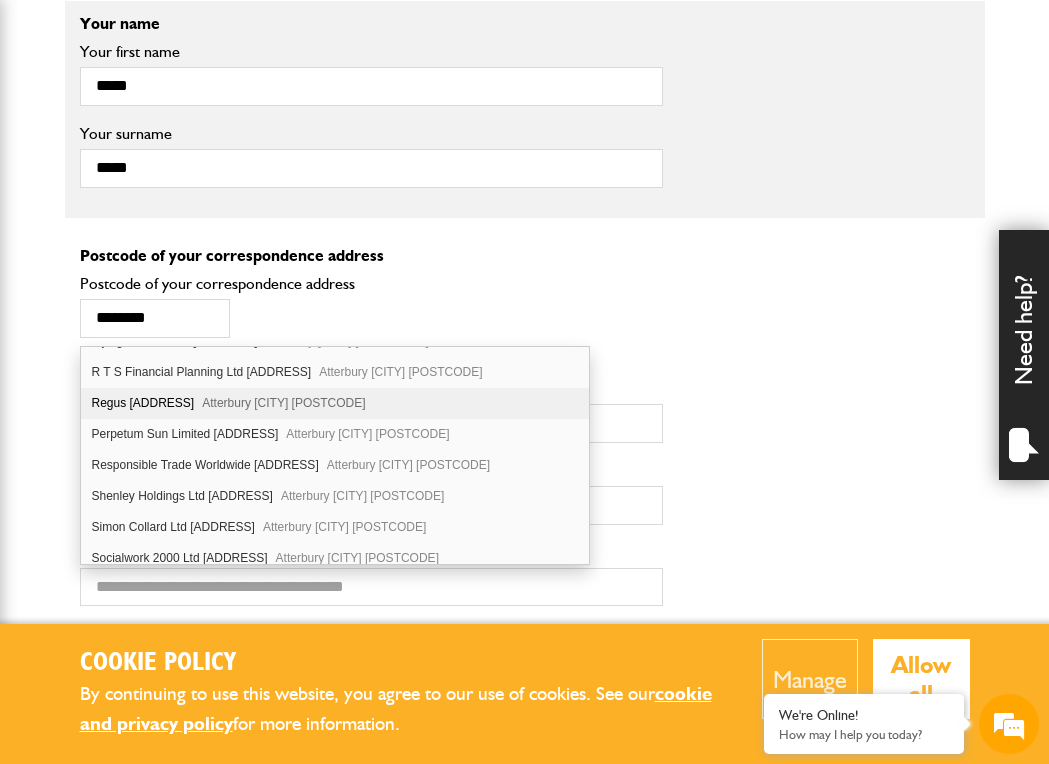 click on "Atterbury Milton Keynes MK10 9RG" at bounding box center (283, 403) 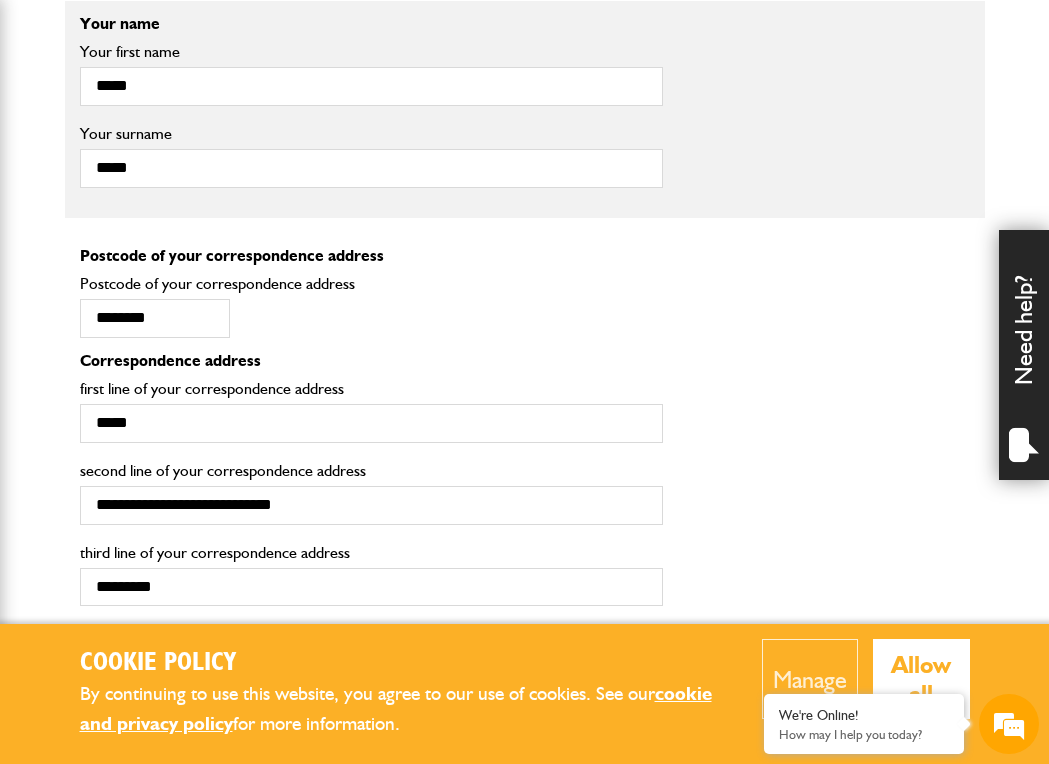 click on "********
Postcode of your correspondence address" at bounding box center [371, 312] 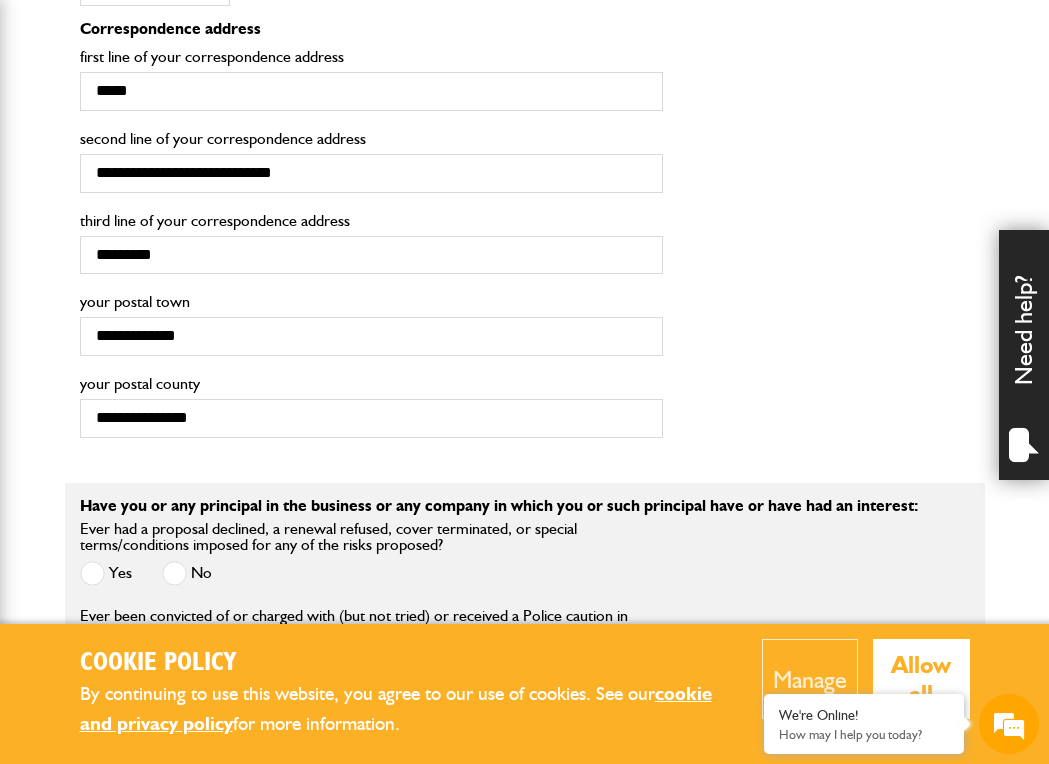 scroll, scrollTop: 1759, scrollLeft: 0, axis: vertical 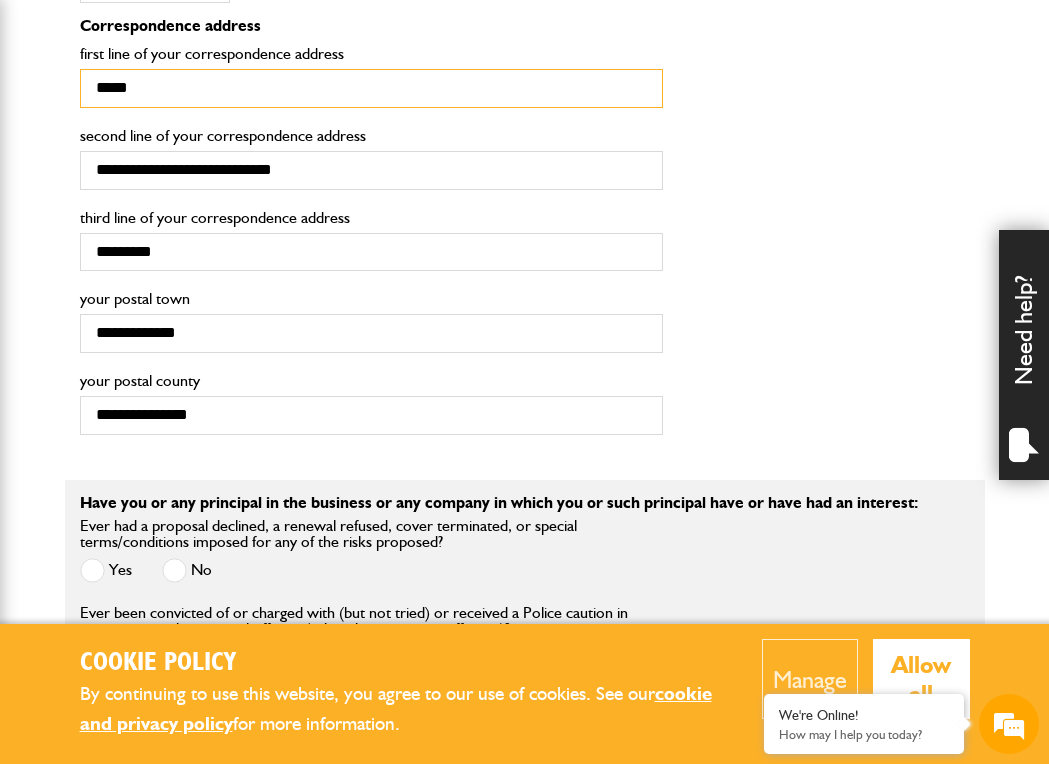 click on "*****" at bounding box center (371, 88) 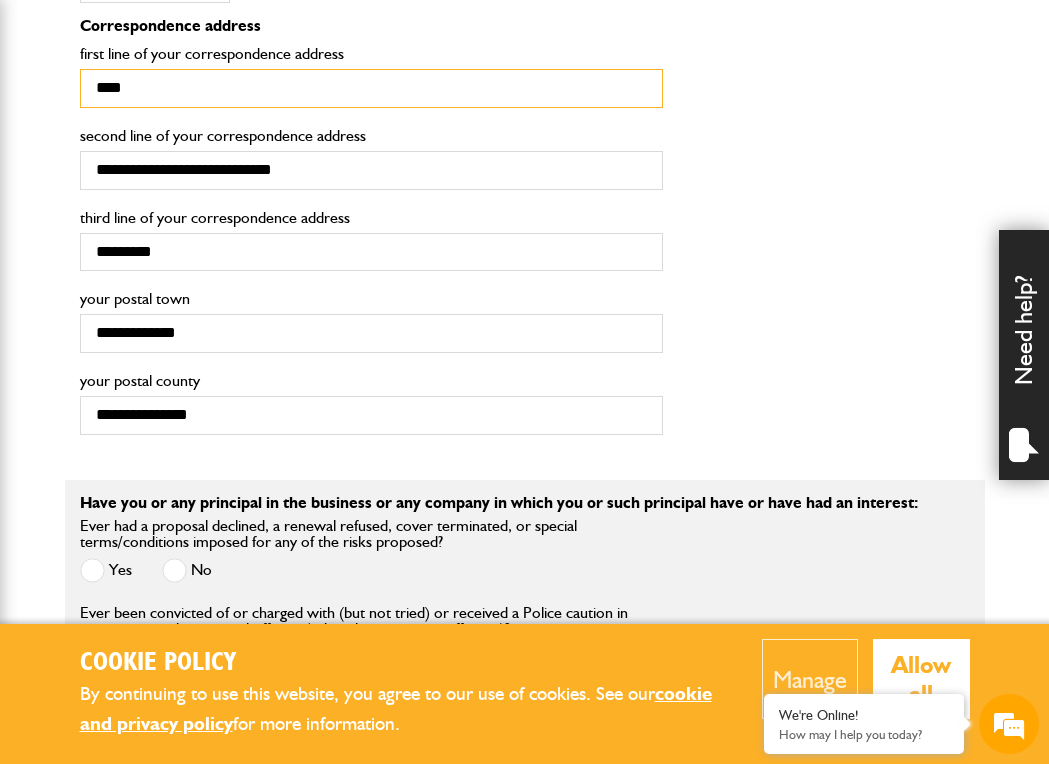 type on "****" 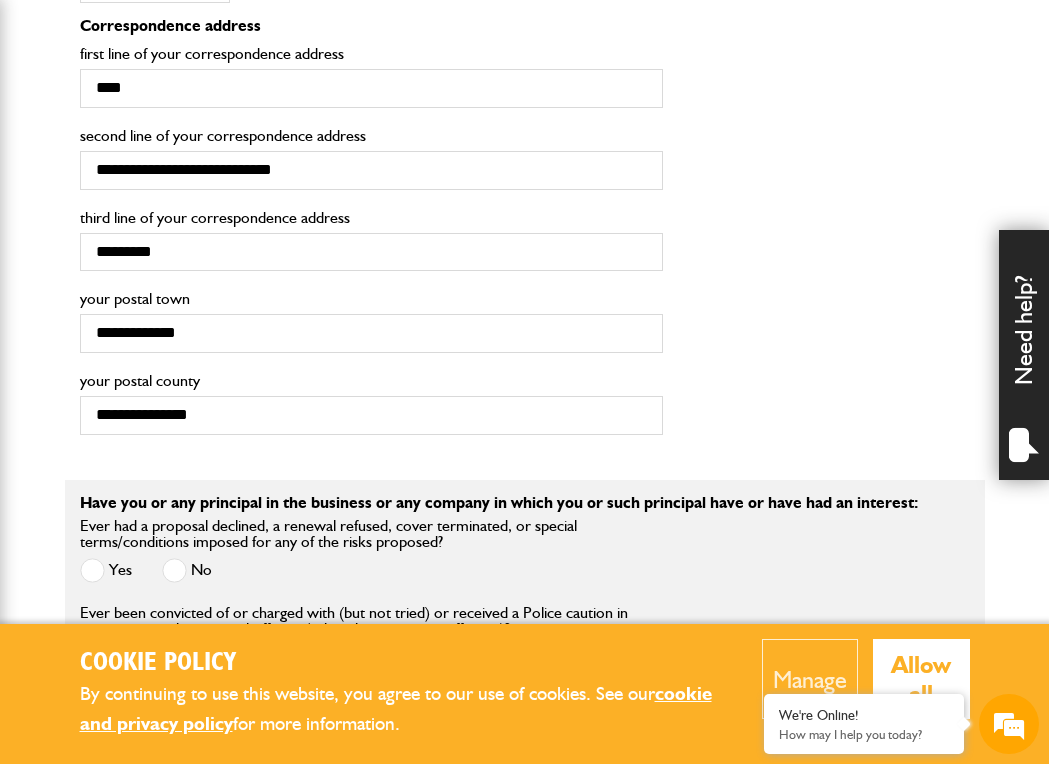 click on "Correspondence address
****
first line of your correspondence address" at bounding box center (525, 70) 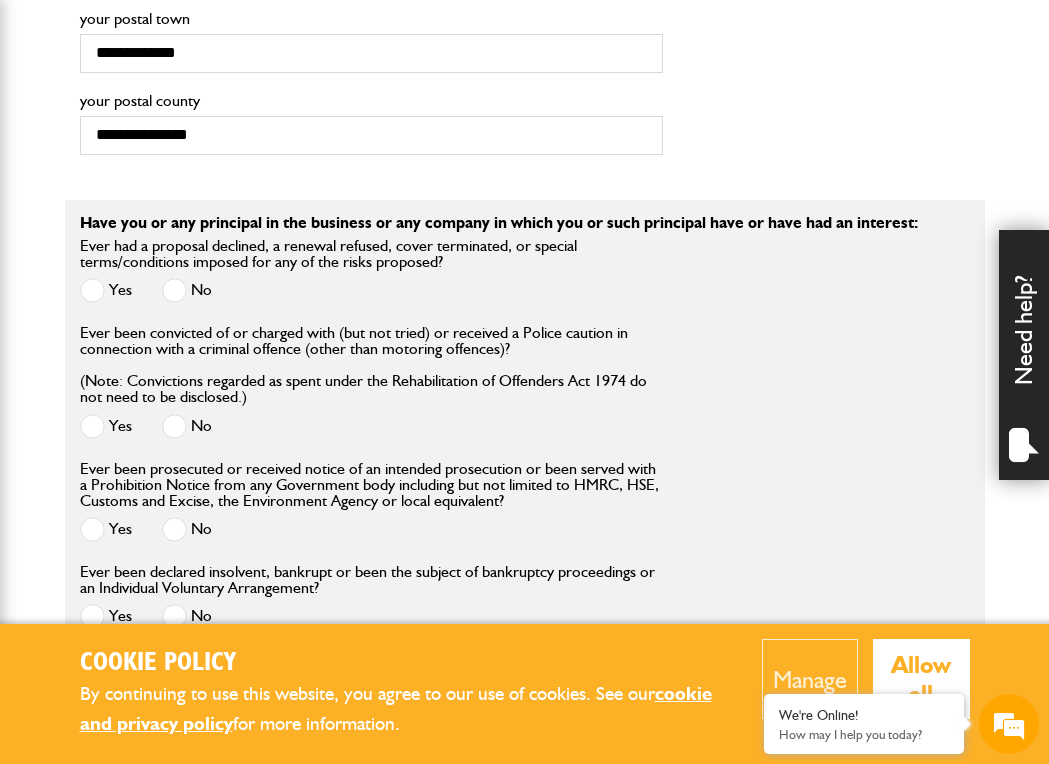 scroll, scrollTop: 2072, scrollLeft: 0, axis: vertical 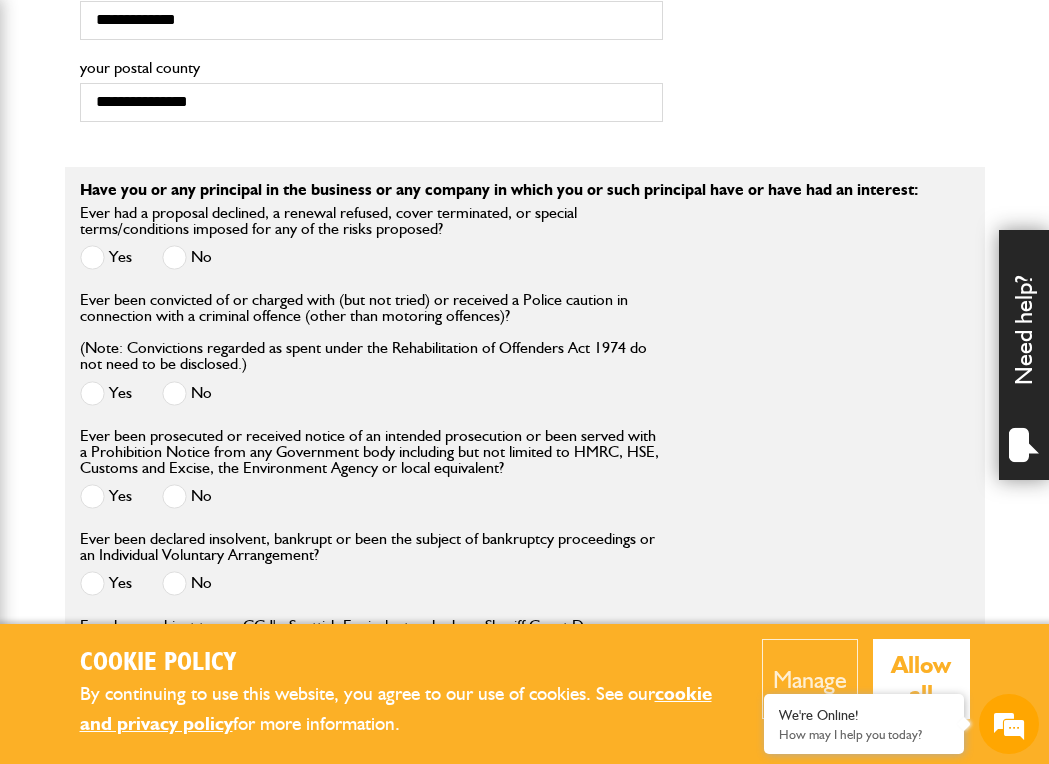 click at bounding box center [174, 257] 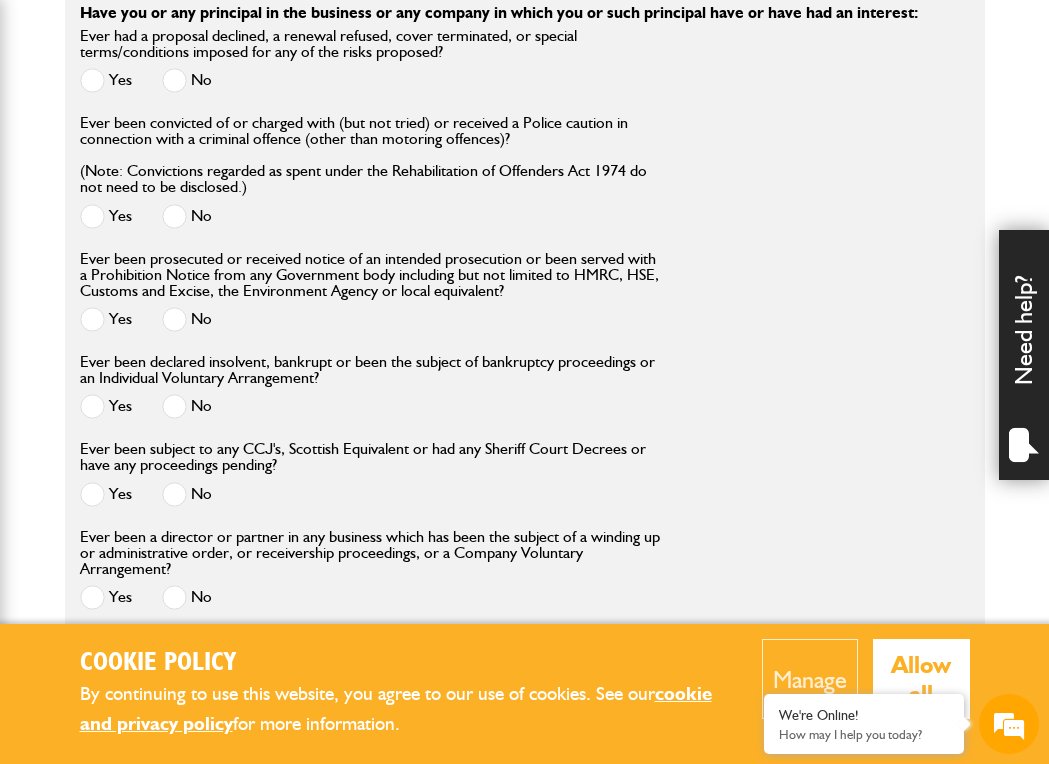 scroll, scrollTop: 2253, scrollLeft: 0, axis: vertical 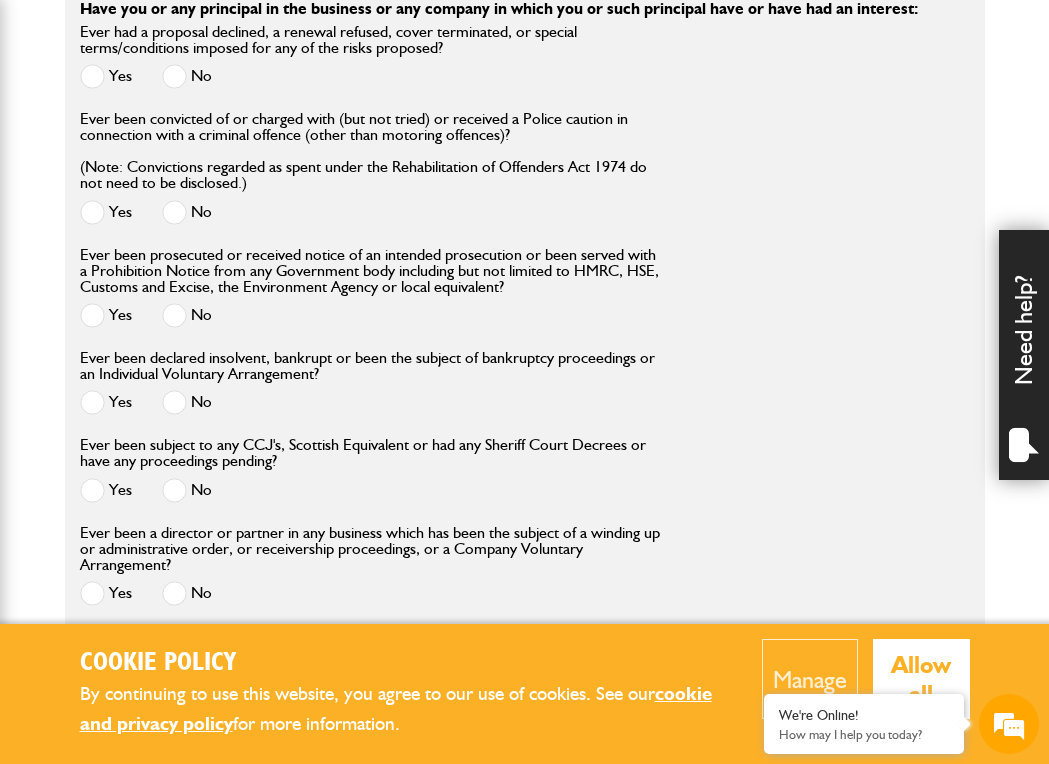 click on "No" at bounding box center [187, 212] 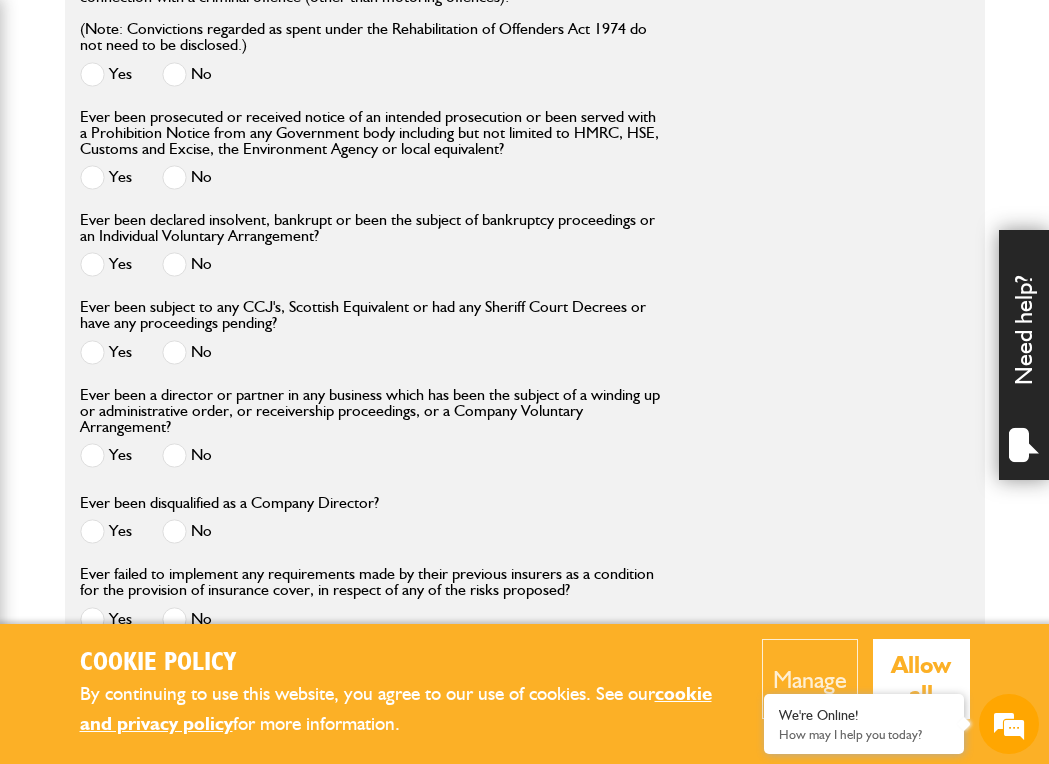 scroll, scrollTop: 2423, scrollLeft: 0, axis: vertical 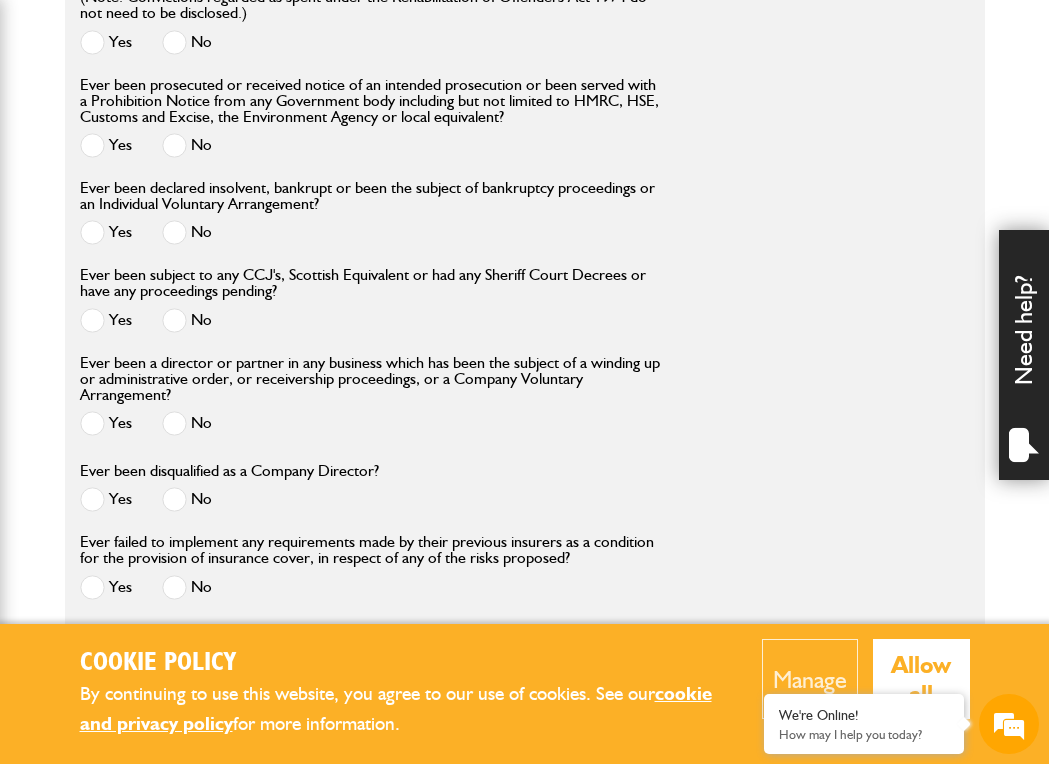 click on "No" at bounding box center (187, 145) 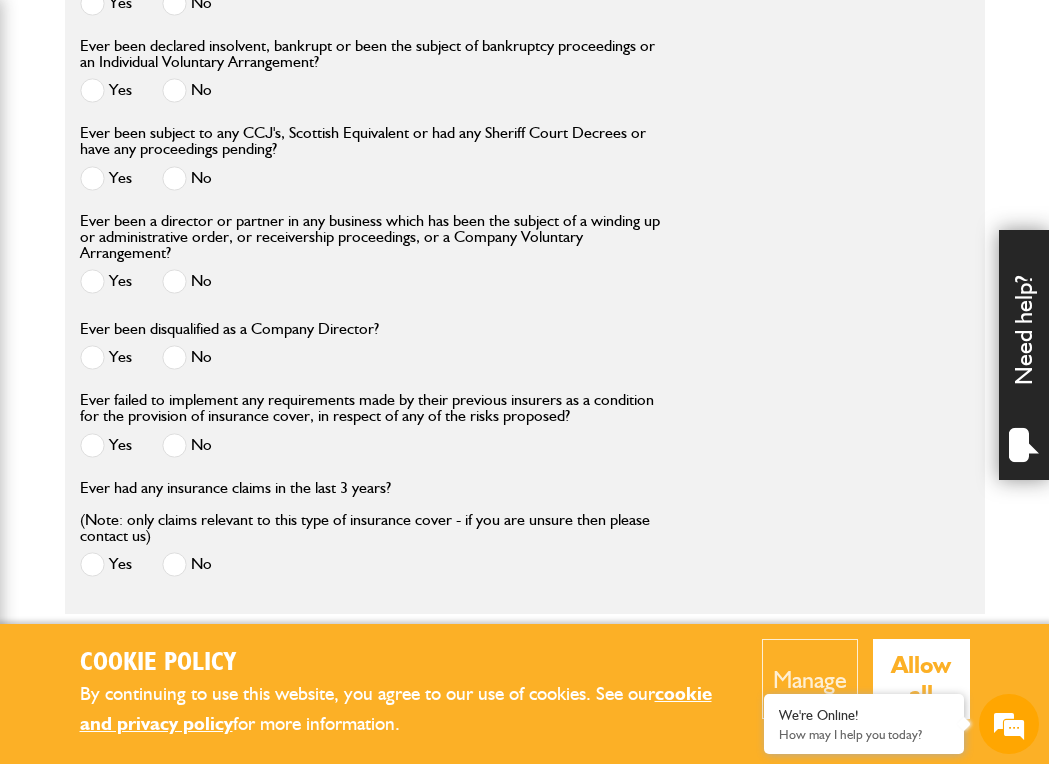 click at bounding box center (174, 90) 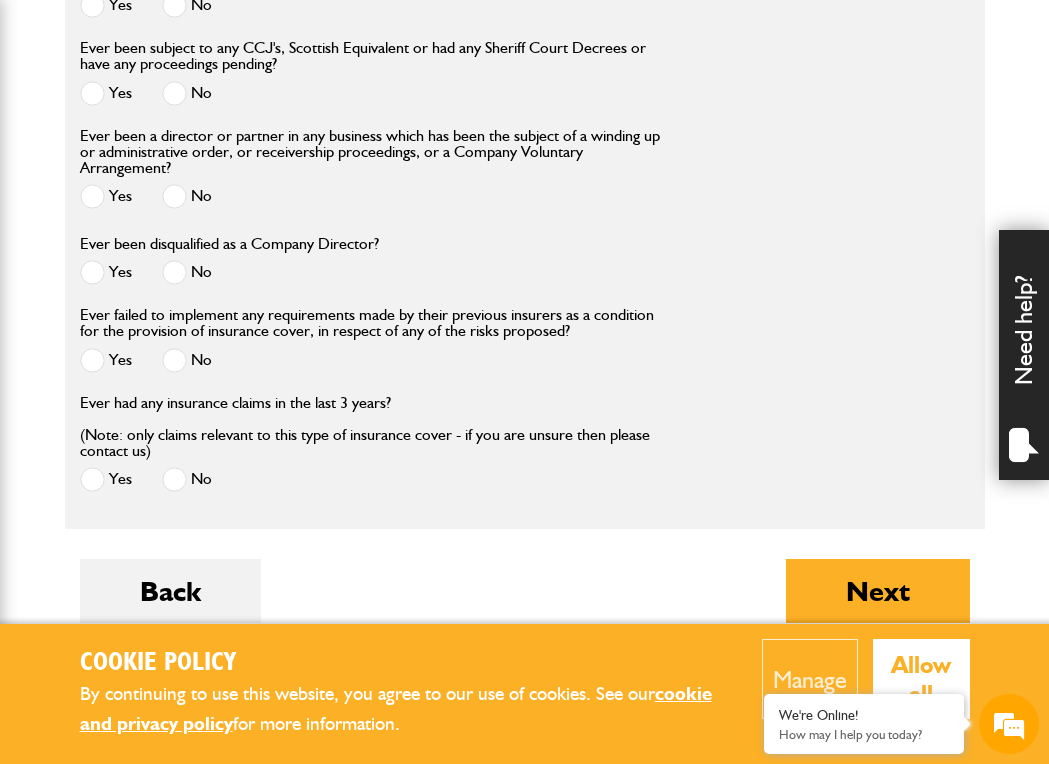 scroll, scrollTop: 2651, scrollLeft: 0, axis: vertical 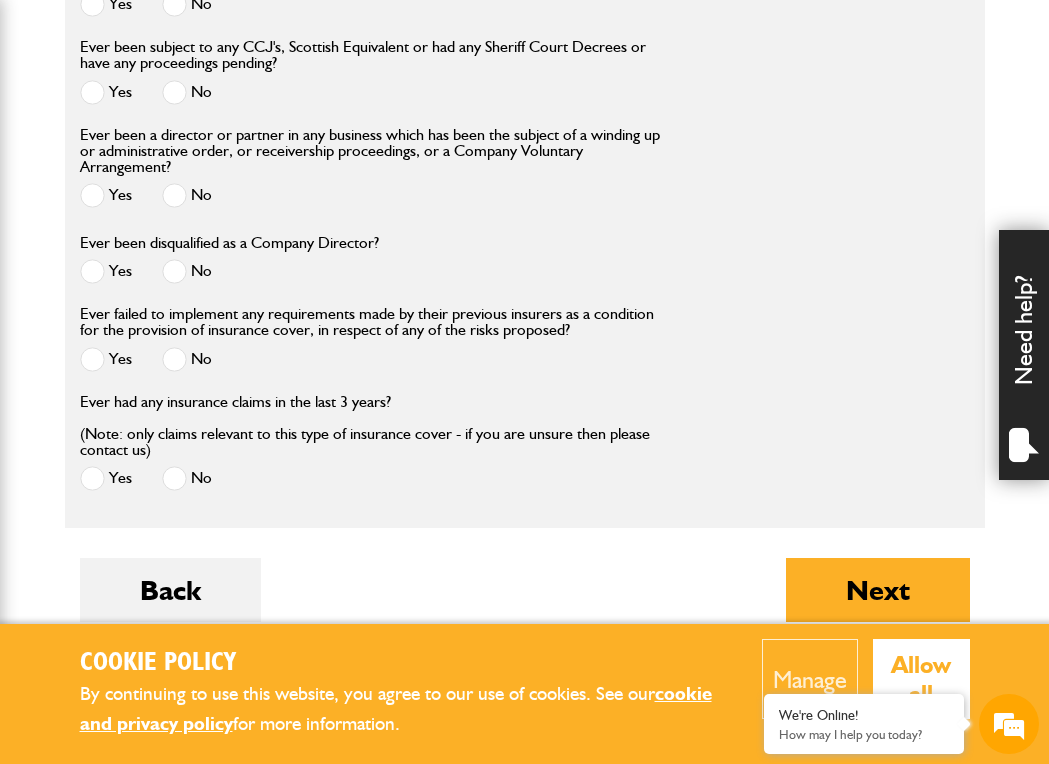 click at bounding box center (174, 92) 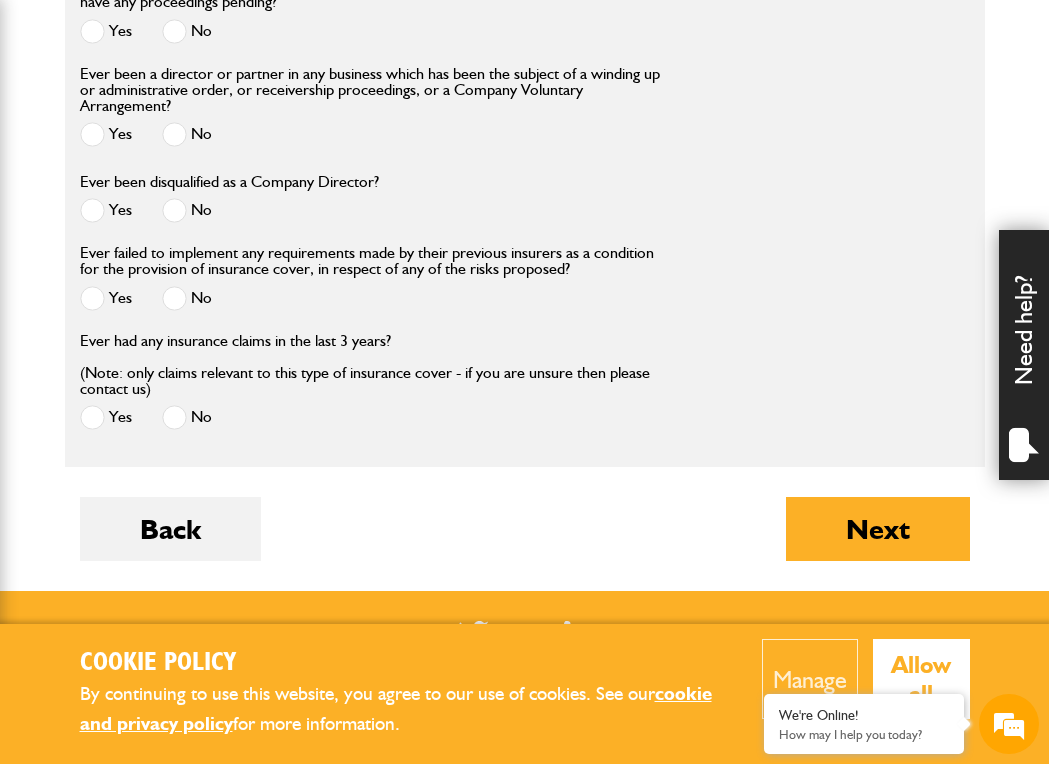 scroll, scrollTop: 2727, scrollLeft: 0, axis: vertical 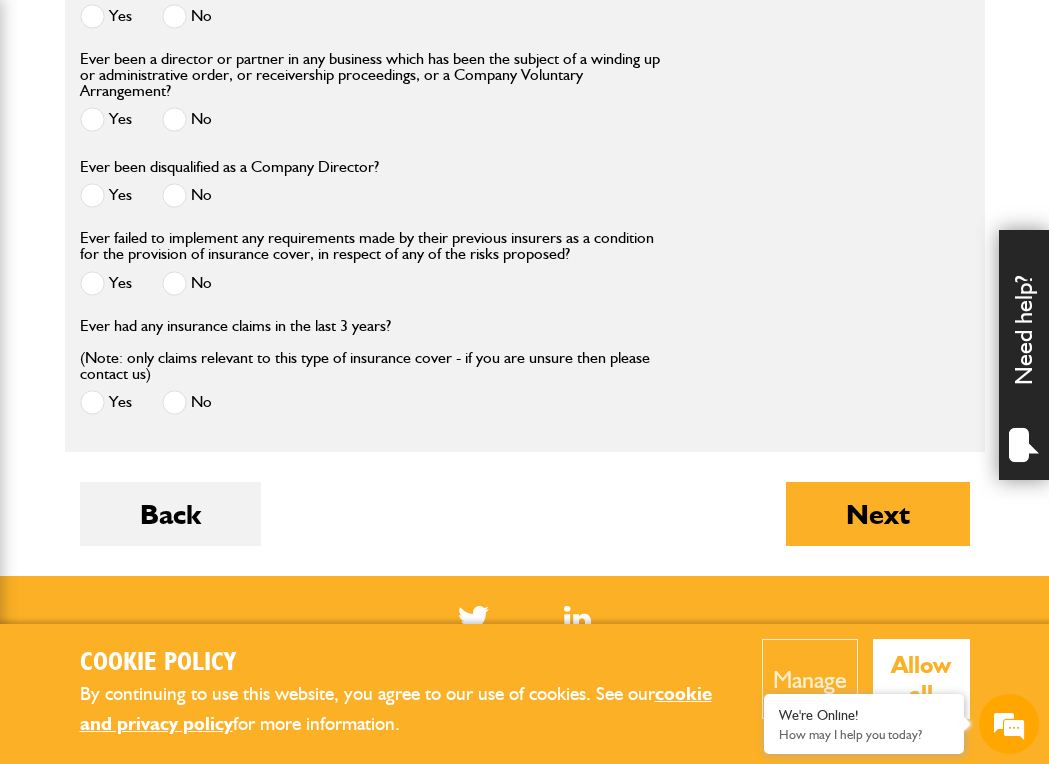 click at bounding box center [174, 119] 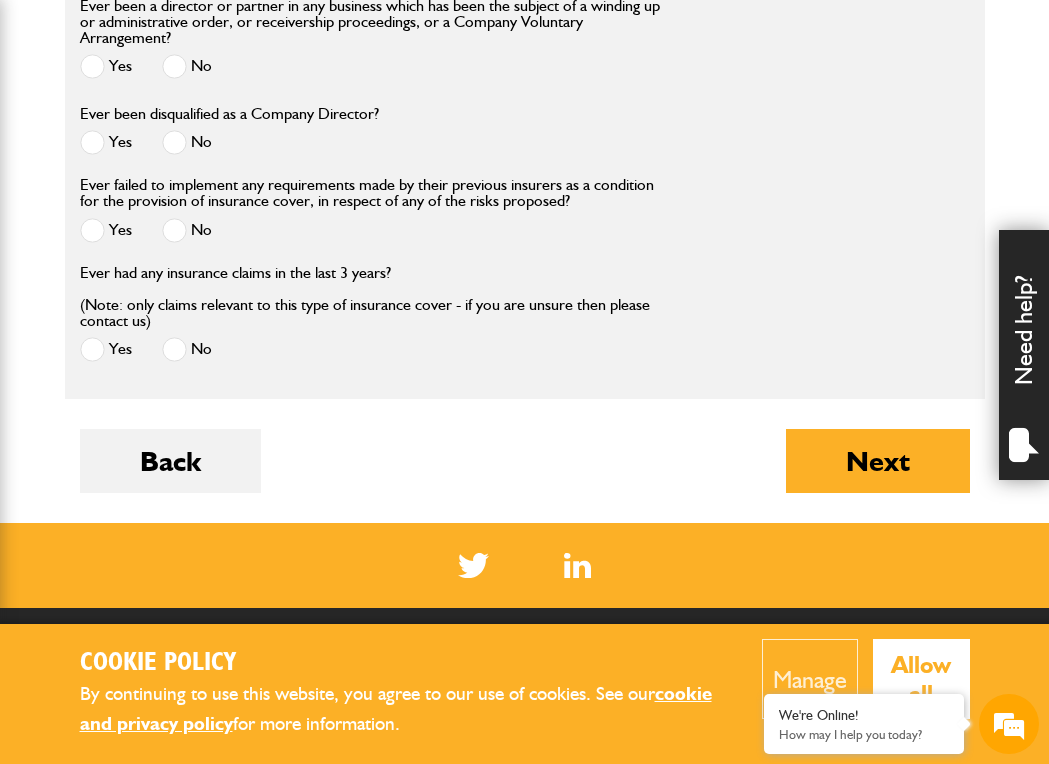 scroll, scrollTop: 2782, scrollLeft: 0, axis: vertical 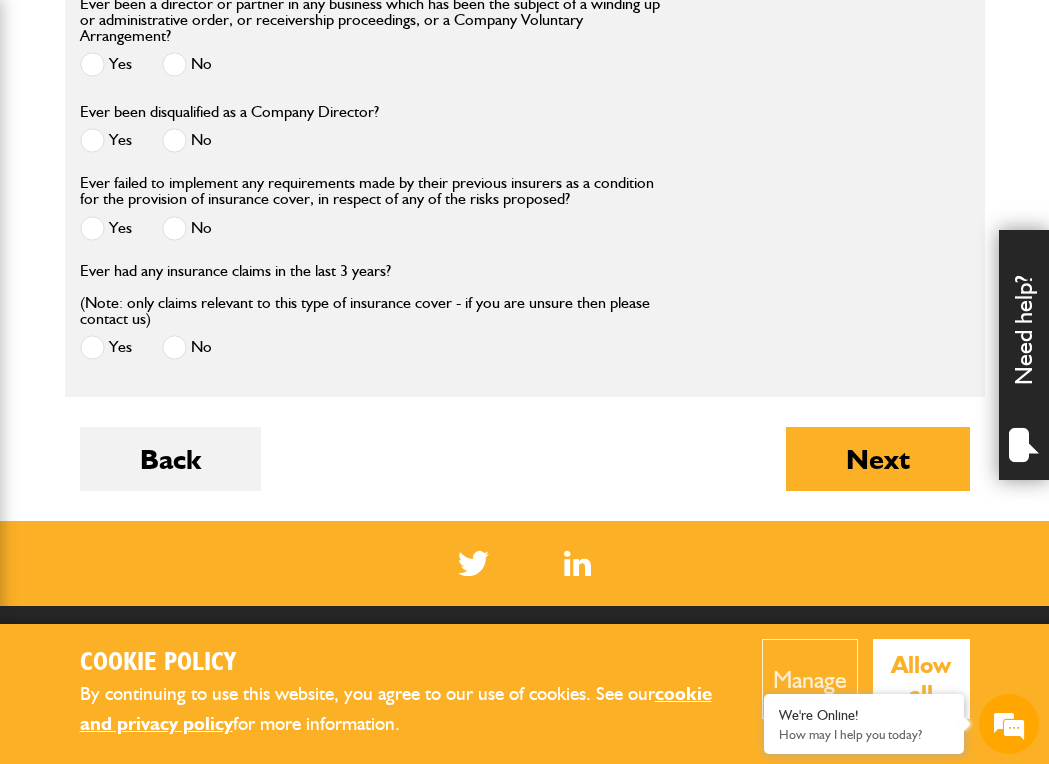 click at bounding box center [174, 140] 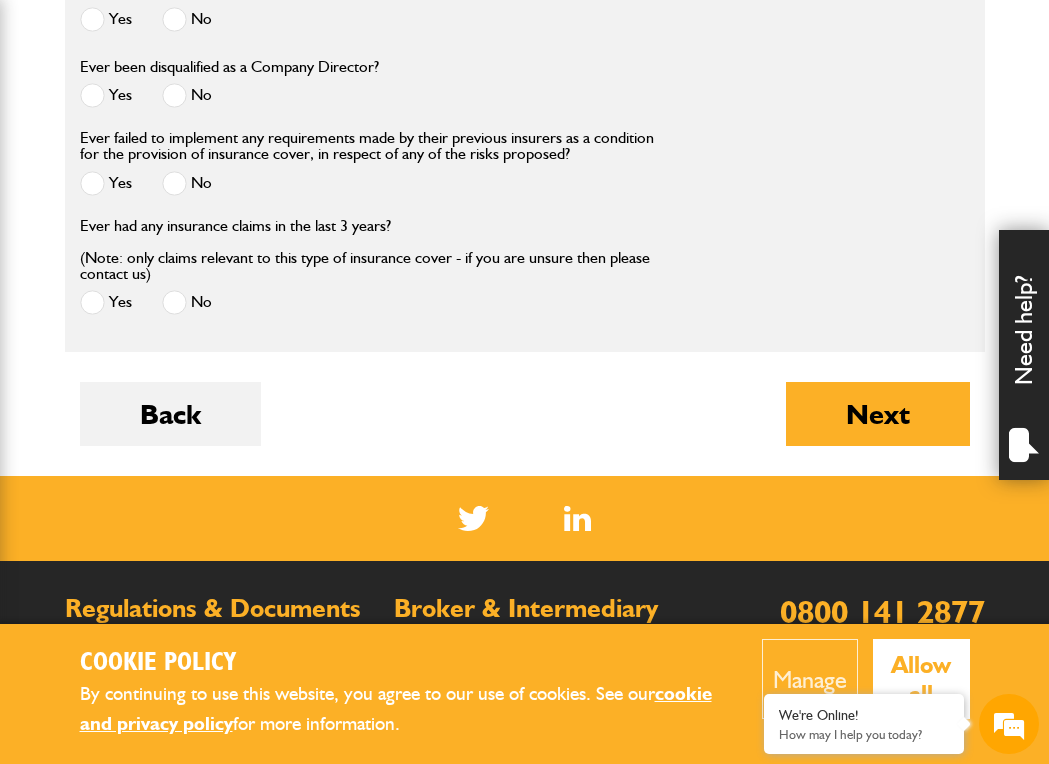 scroll, scrollTop: 2831, scrollLeft: 0, axis: vertical 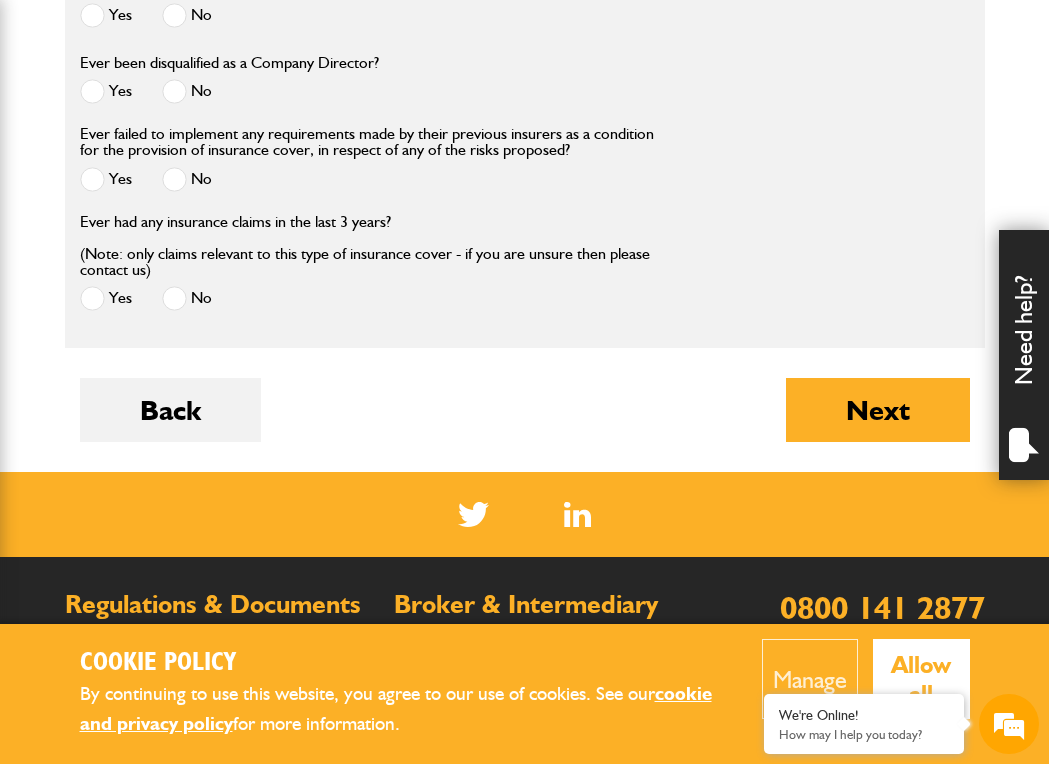 click at bounding box center (174, 179) 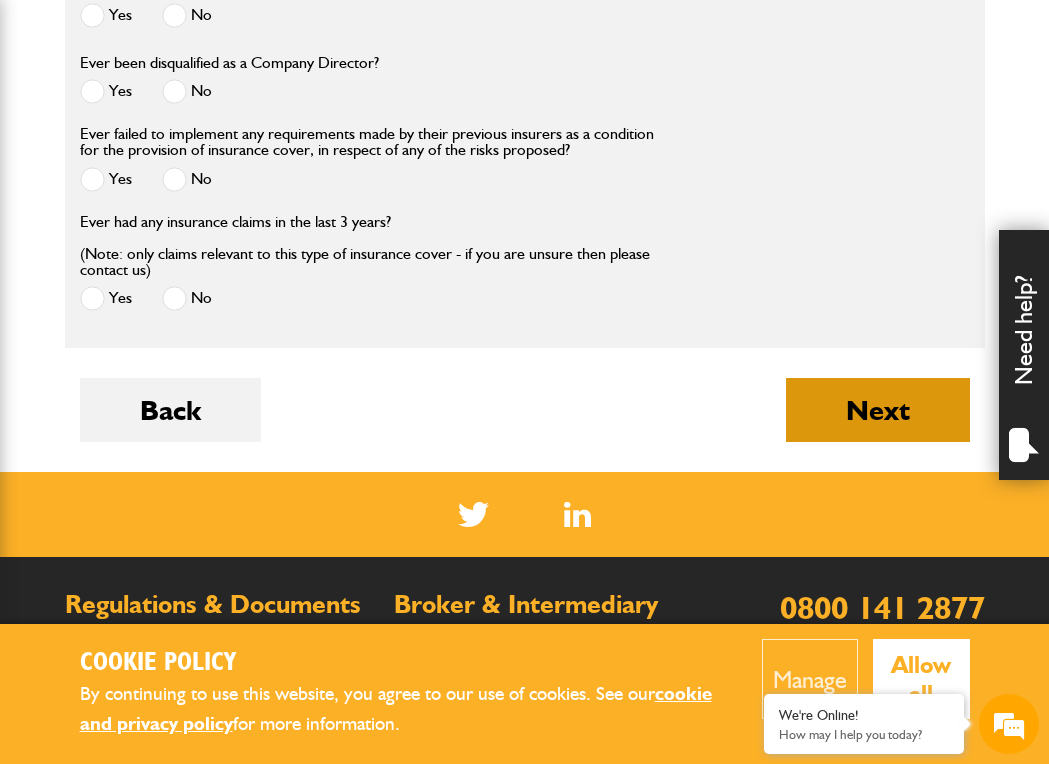 click on "Next" at bounding box center [878, 410] 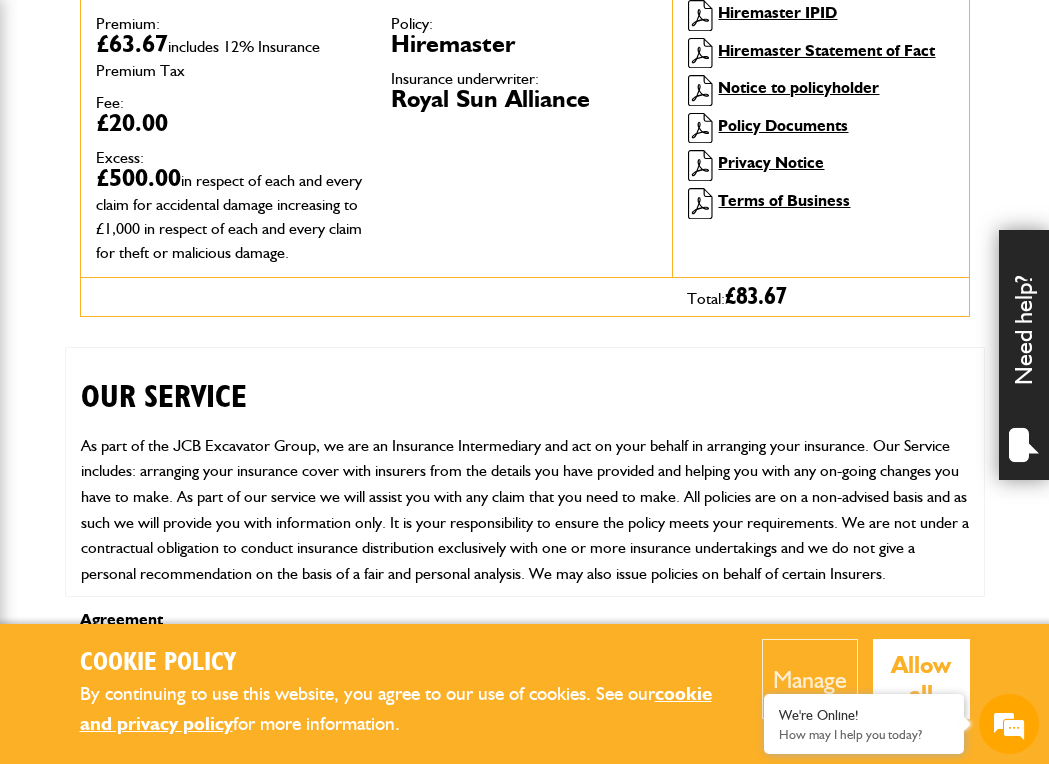 scroll, scrollTop: 685, scrollLeft: 0, axis: vertical 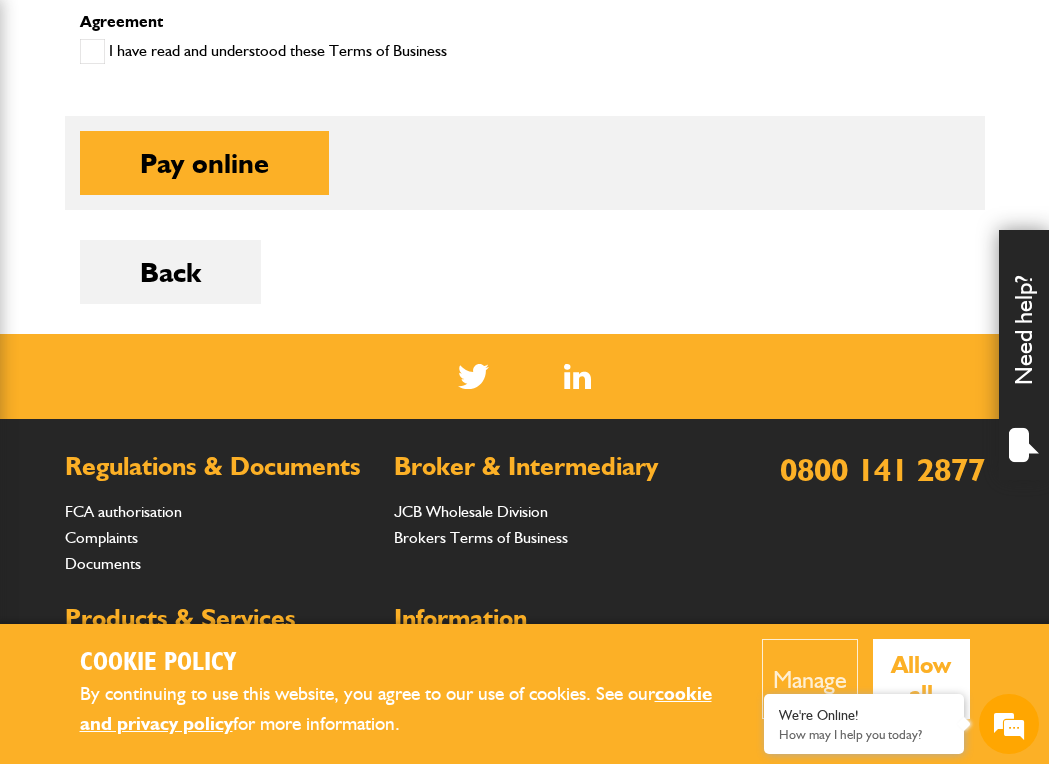 click at bounding box center (92, 51) 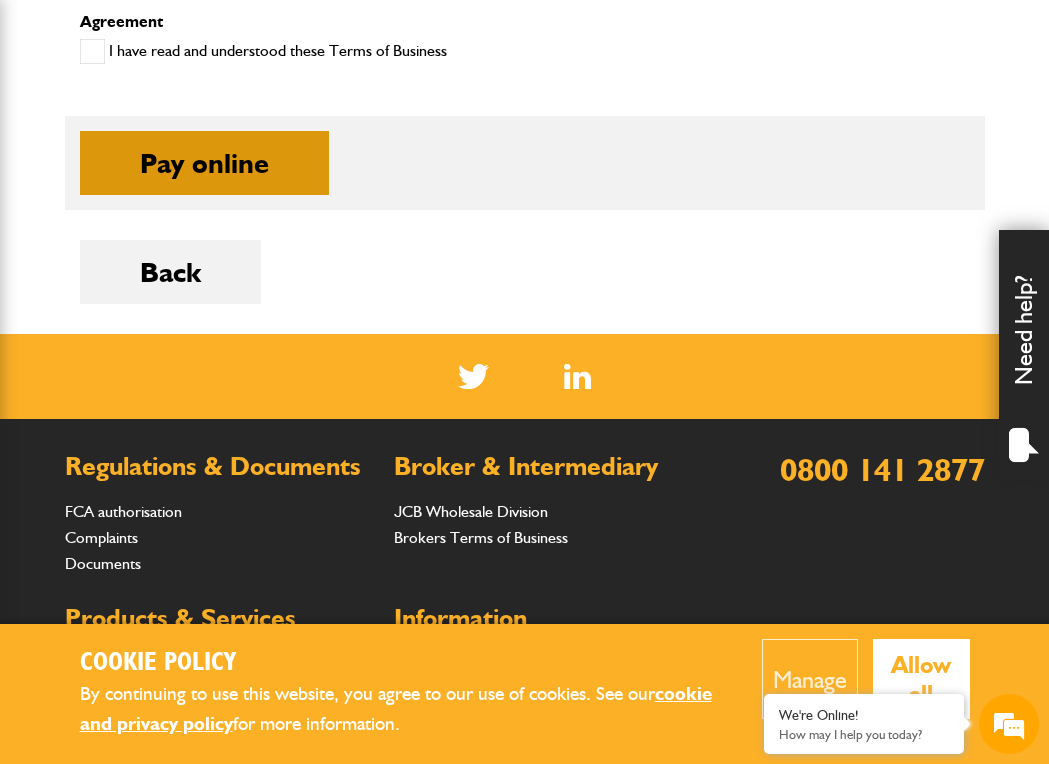 click on "Pay online" at bounding box center [204, 163] 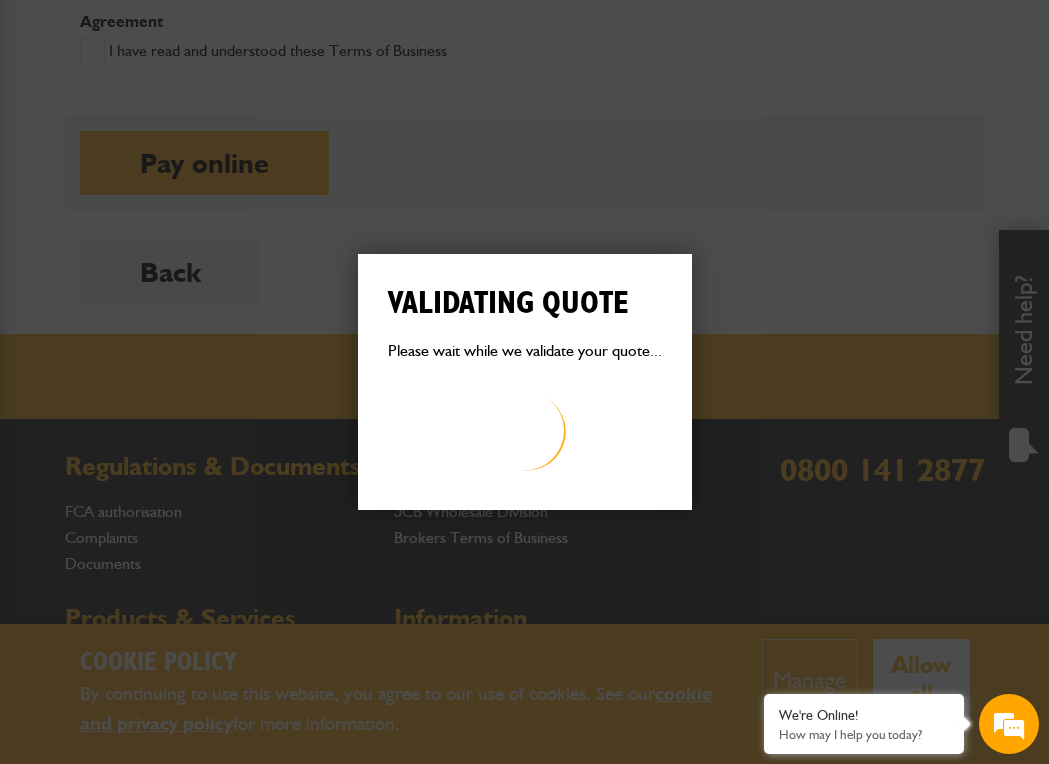 scroll, scrollTop: 0, scrollLeft: 0, axis: both 